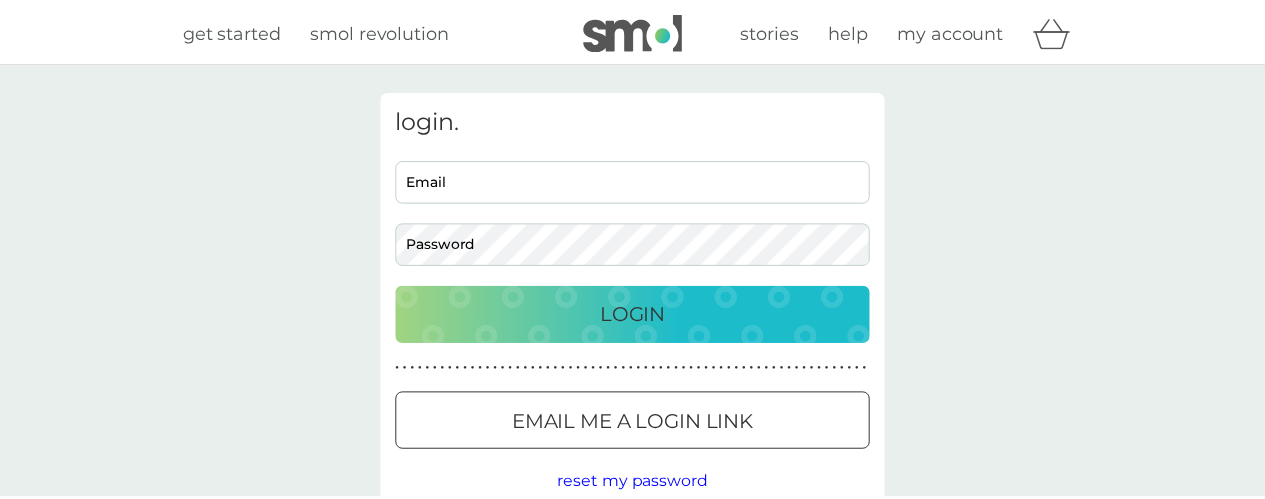 scroll, scrollTop: 0, scrollLeft: 0, axis: both 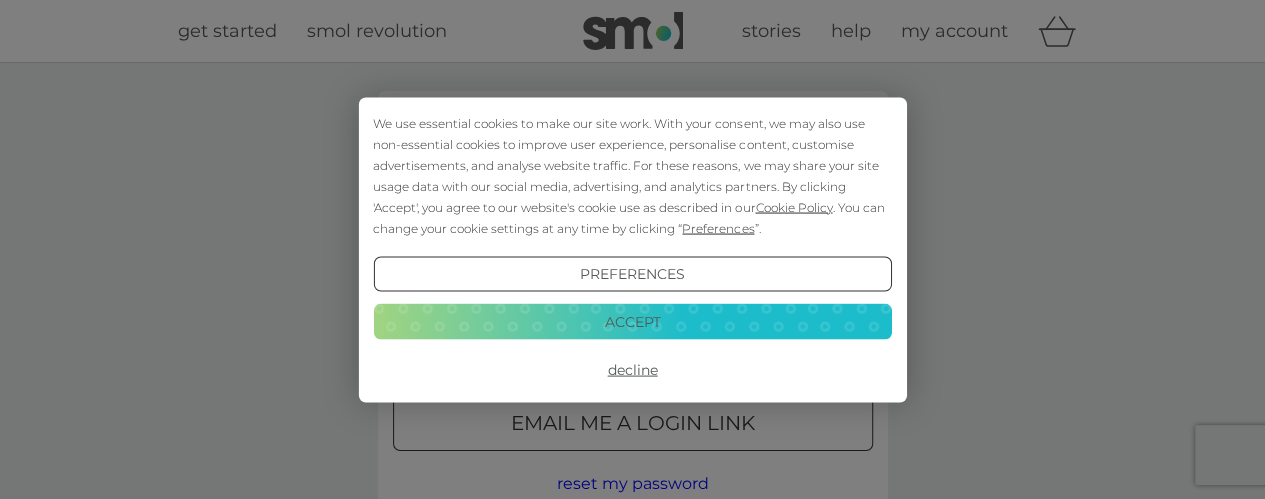 click on "Accept" at bounding box center (632, 322) 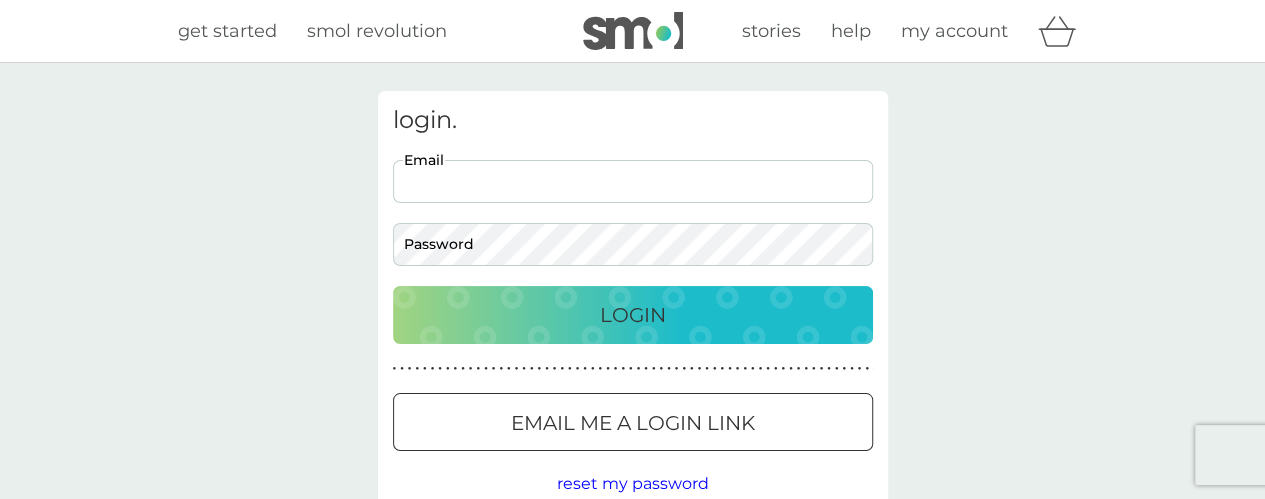 click on "Email" at bounding box center [633, 181] 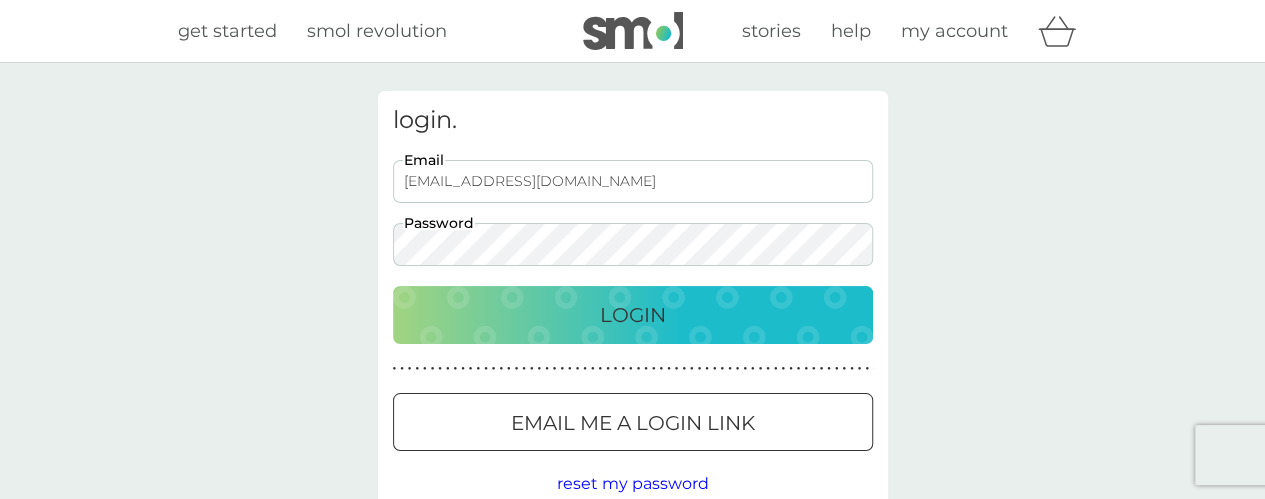 click on "Login" at bounding box center [633, 315] 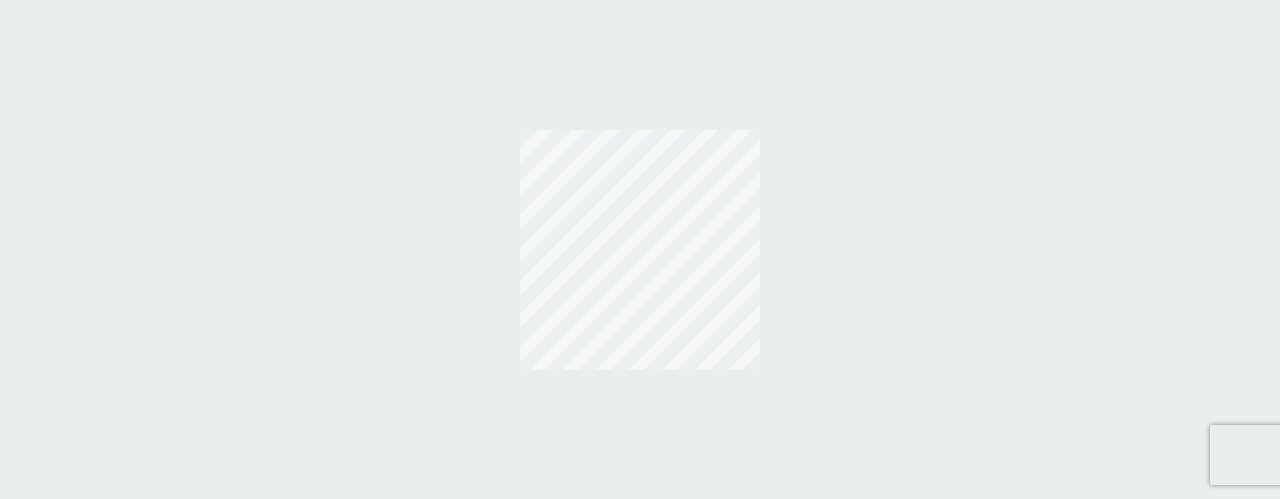 scroll, scrollTop: 0, scrollLeft: 0, axis: both 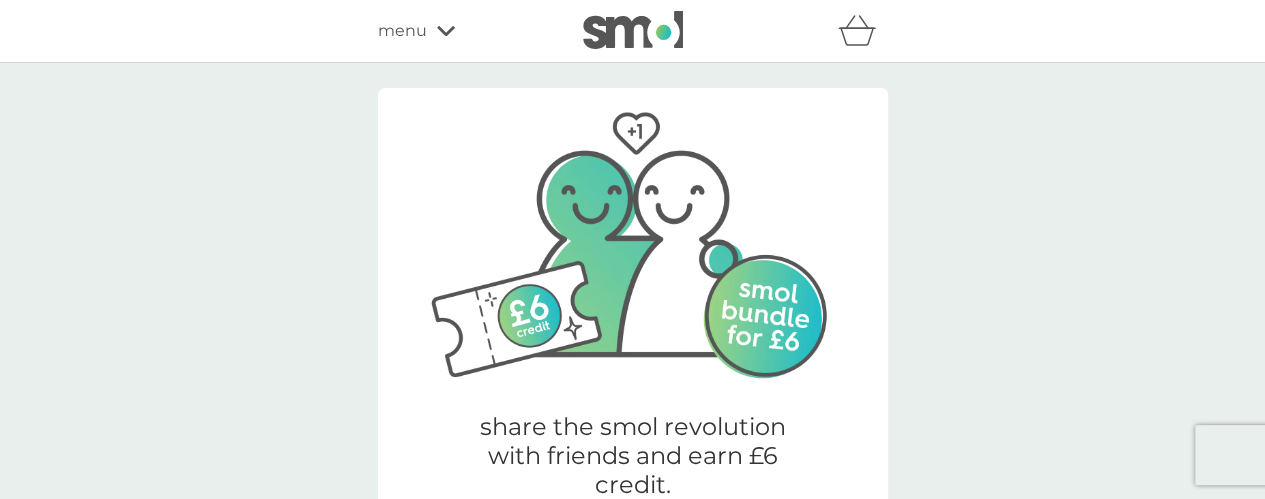 click on "menu" at bounding box center (402, 31) 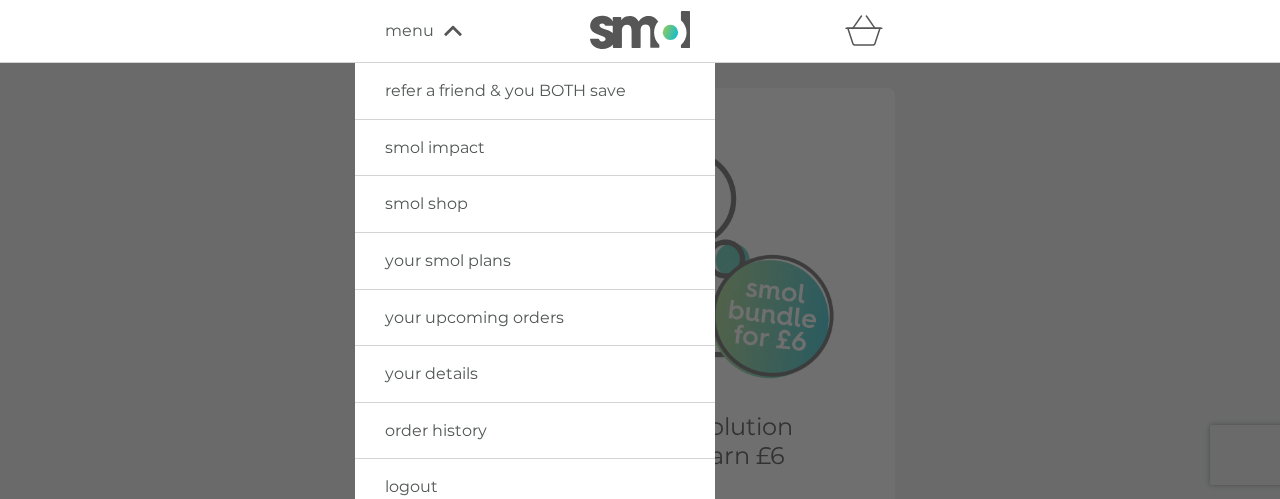 click on "your upcoming orders" at bounding box center (535, 318) 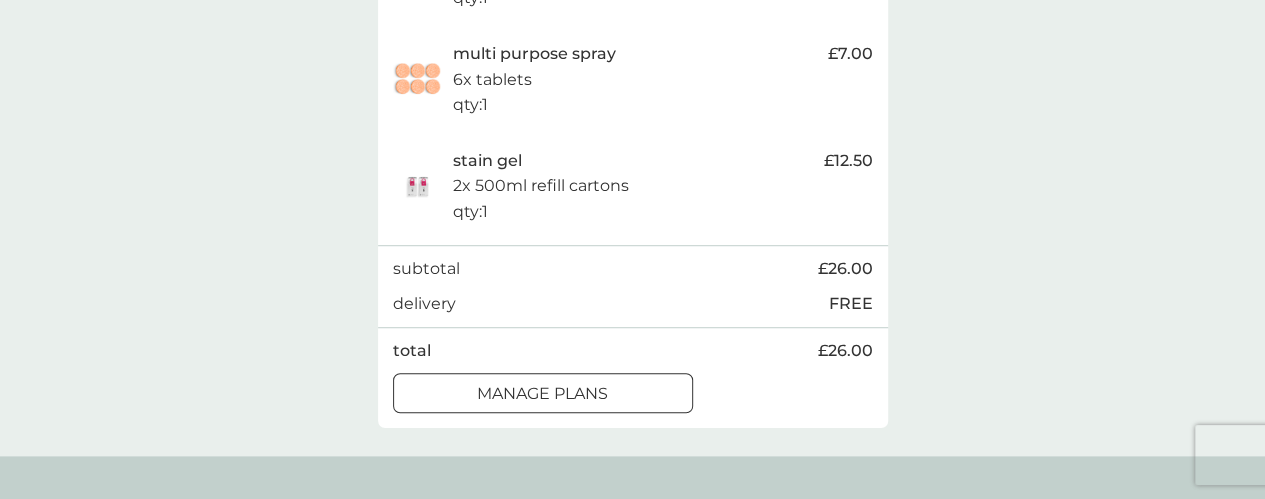 scroll, scrollTop: 642, scrollLeft: 0, axis: vertical 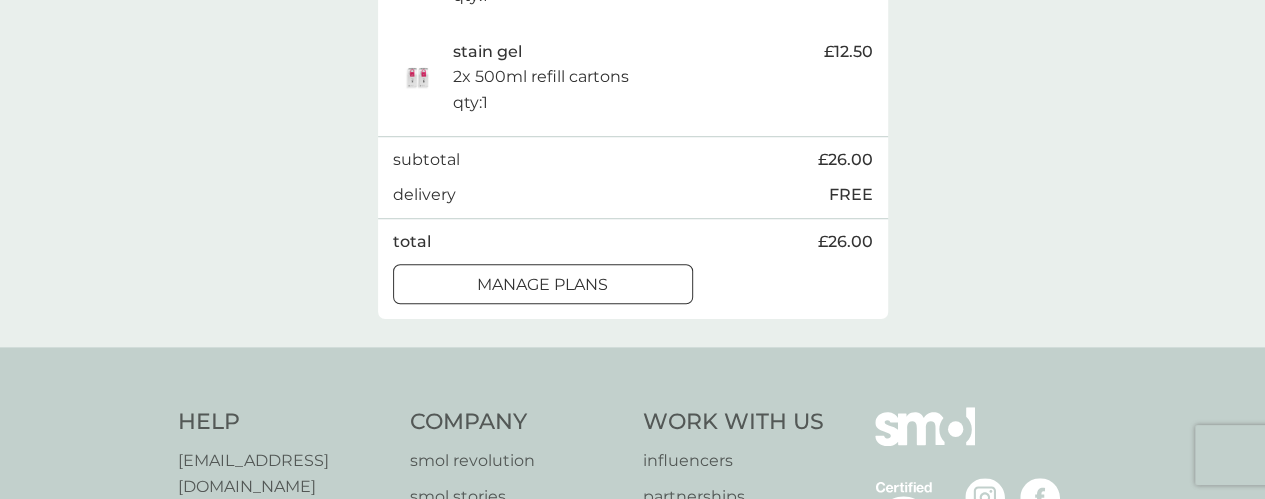 click on "order date   15 Jul 4 days left for changes i need it now to your door via  FREE next day tracked delivery 227 Bradford Road, Stanningley,  Pudsey, LS28 6QB edit dishwasher tablets 30x tablets qty :  1 £6.50 multi purpose spray 6x tablets qty :  1 £7.00 stain gel 2x 500ml refill cartons qty :  1 £12.50 subtotal £26.00 delivery FREE total £26.00 manage plans" at bounding box center [633, -69] 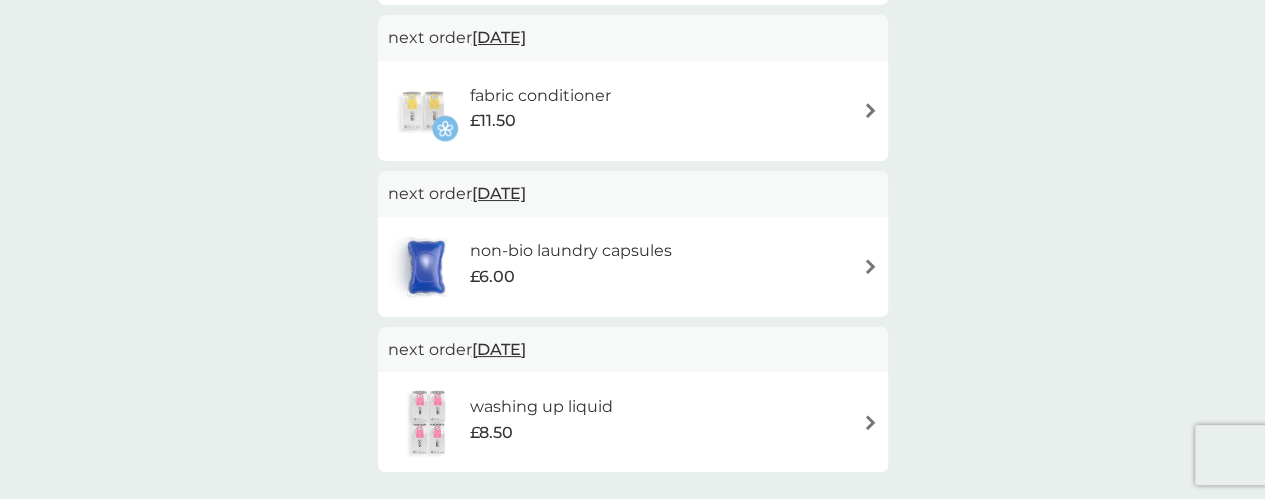 scroll, scrollTop: 0, scrollLeft: 0, axis: both 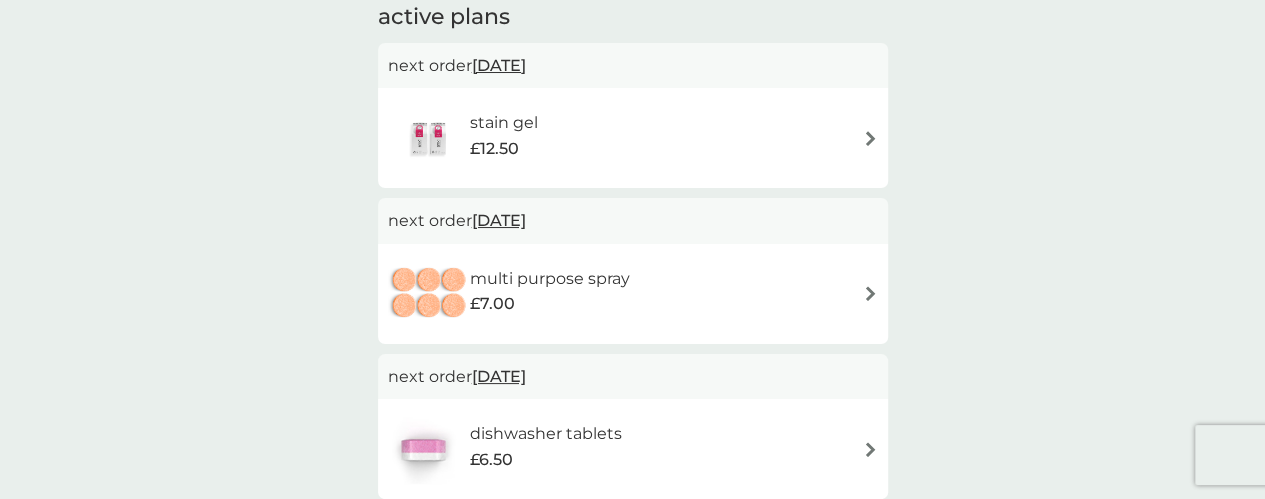 click on "15 Jul 2025" at bounding box center (499, 65) 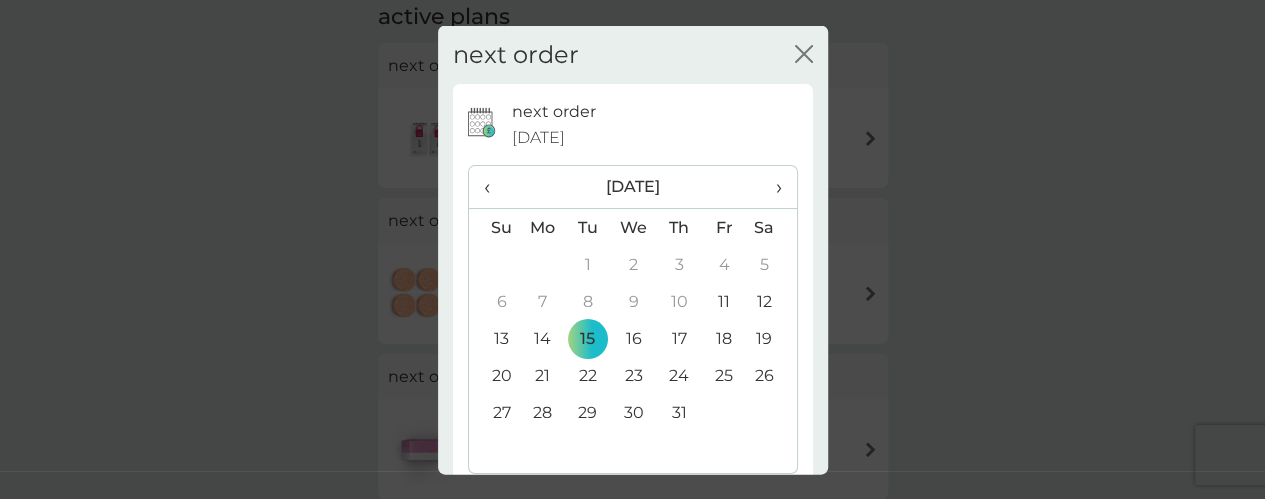 click on "›" at bounding box center [771, 187] 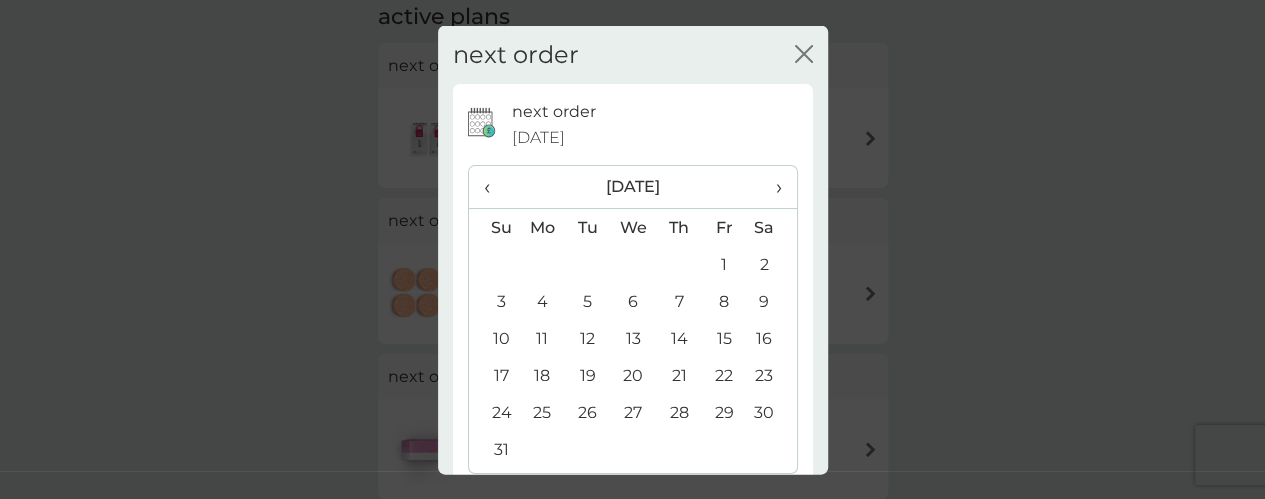 click on "18" at bounding box center (543, 375) 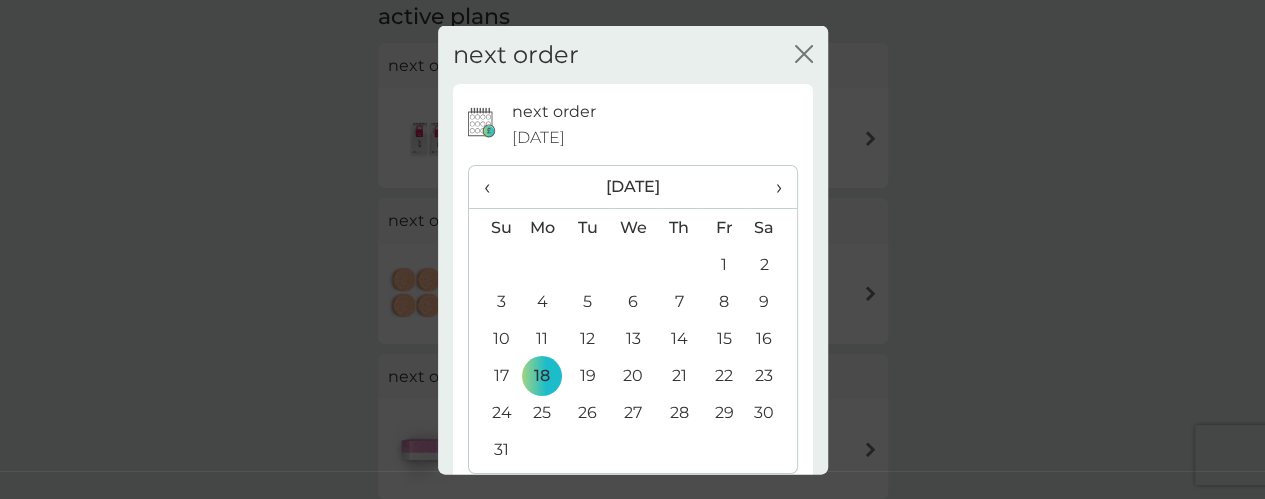 scroll, scrollTop: 101, scrollLeft: 0, axis: vertical 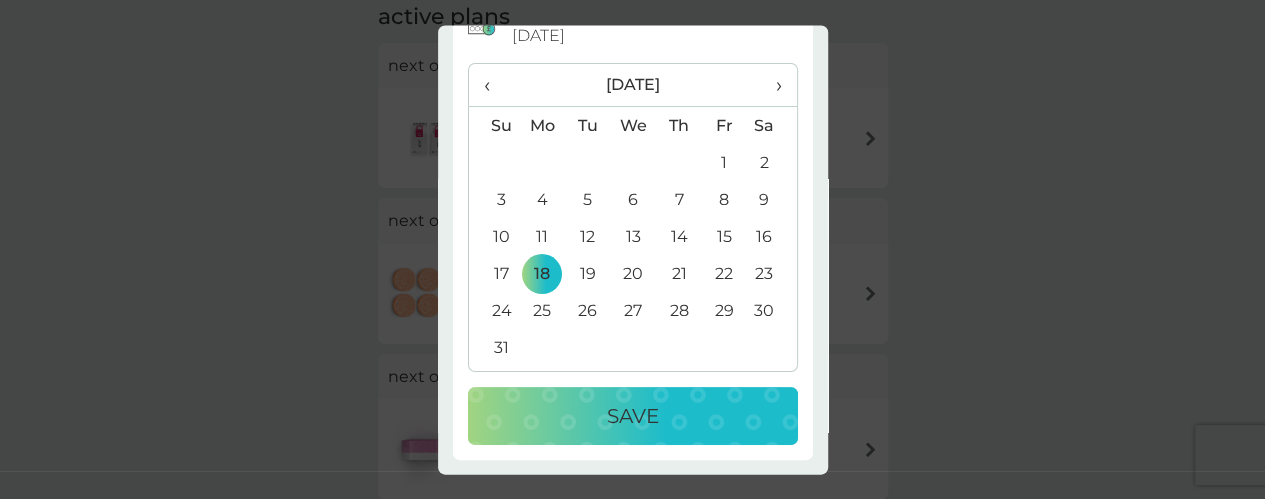 click on "19" at bounding box center (587, 274) 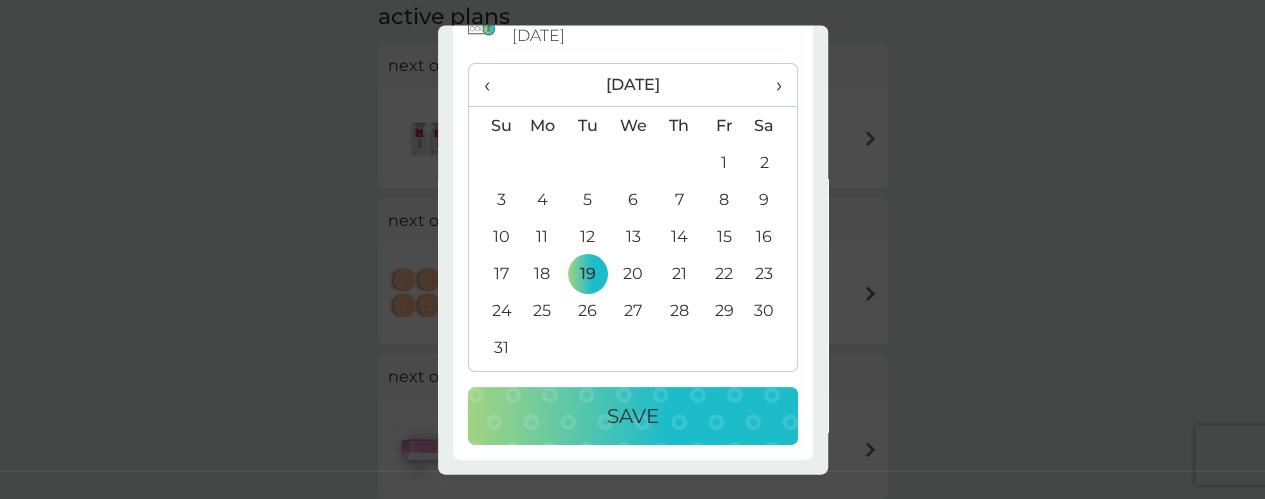 click on "20" at bounding box center [633, 274] 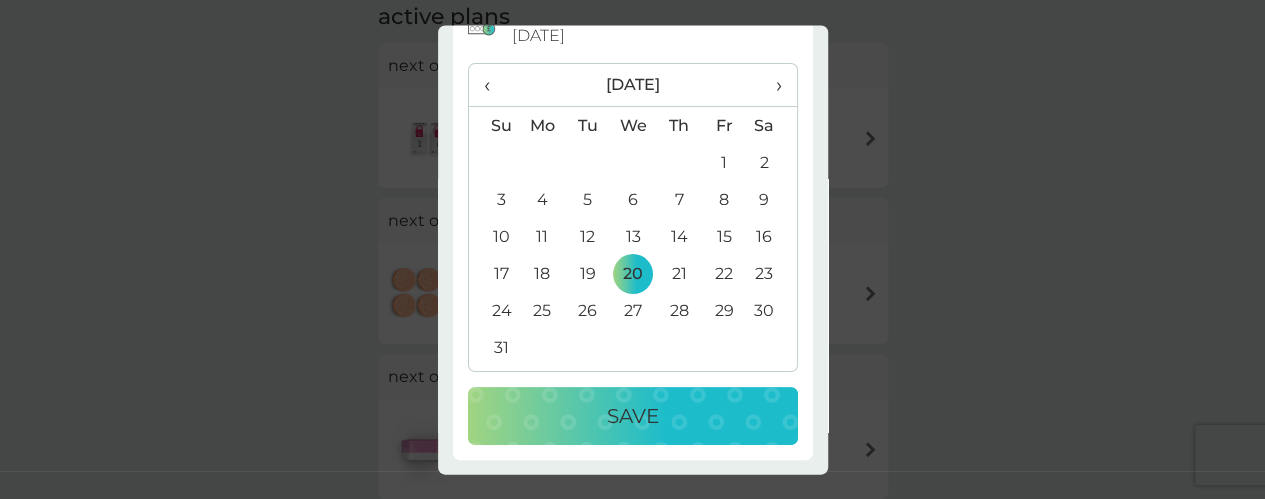 click on "Save" at bounding box center [633, 417] 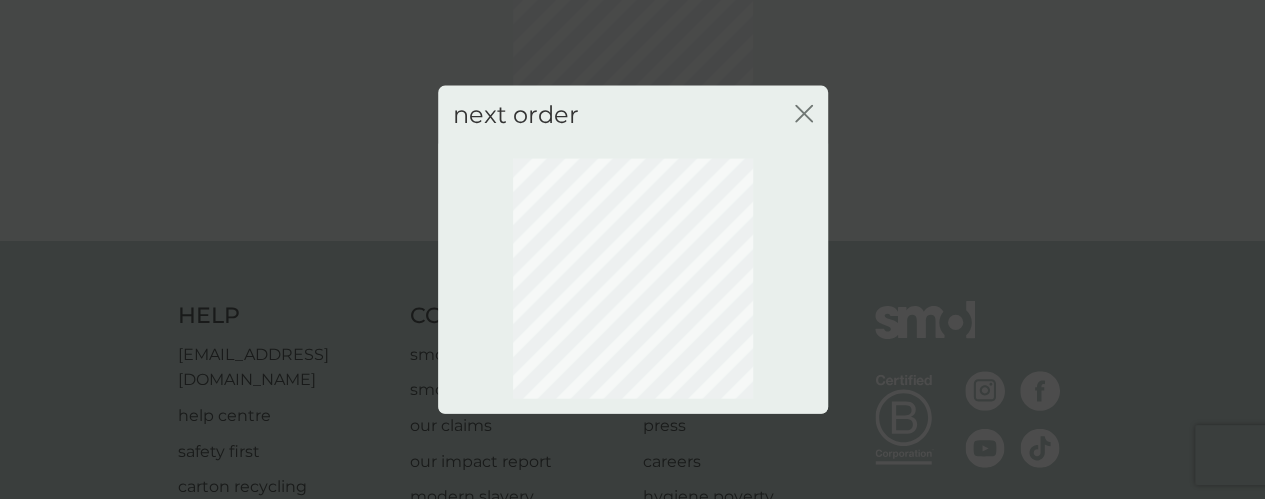 click on "close" 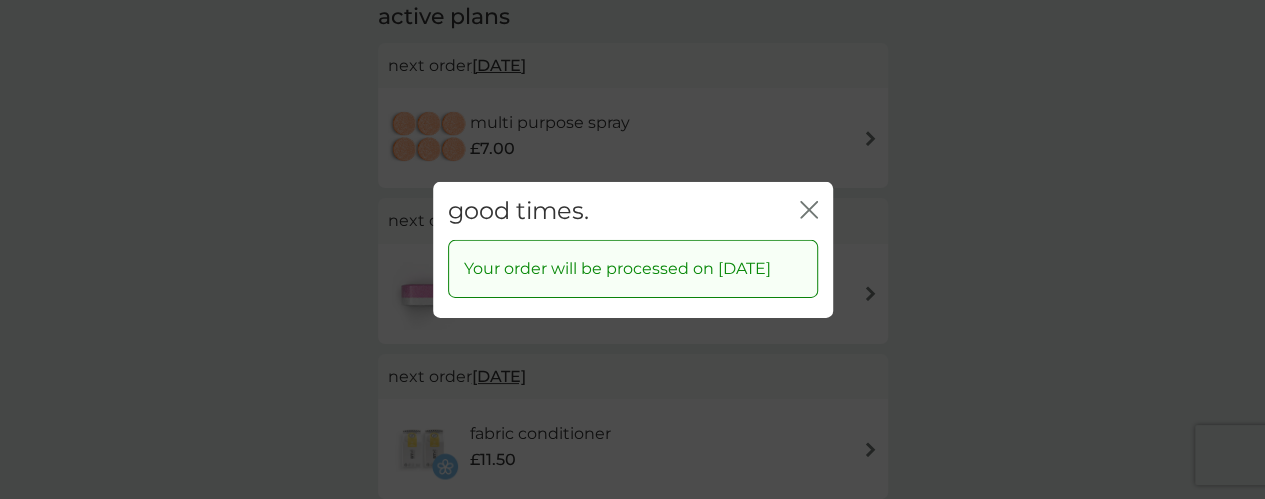 click on "close" at bounding box center (809, 210) 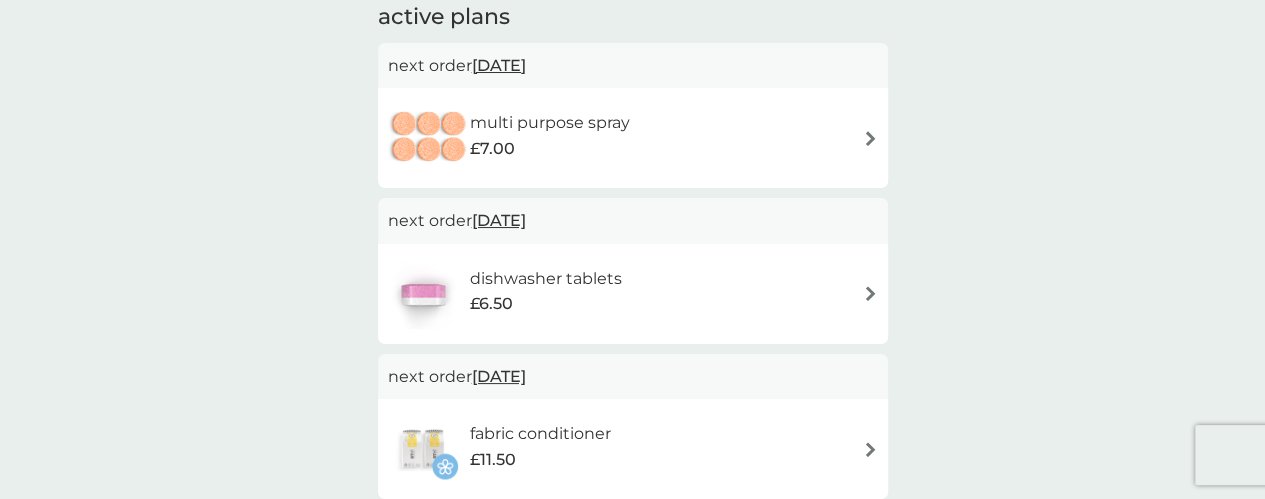 click at bounding box center [870, 138] 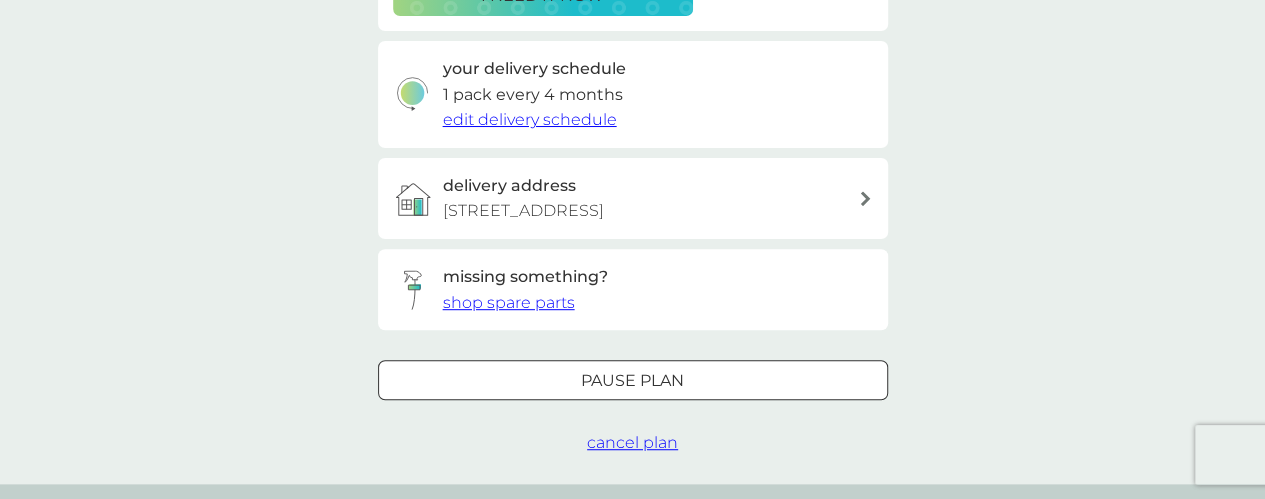 scroll, scrollTop: 444, scrollLeft: 0, axis: vertical 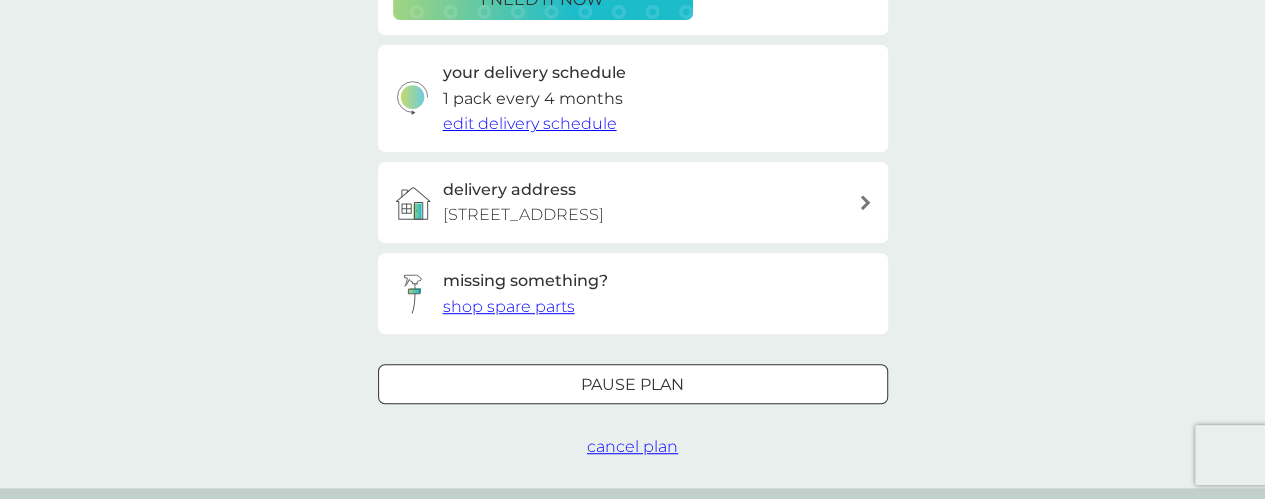 click on "Pause plan" at bounding box center (632, 385) 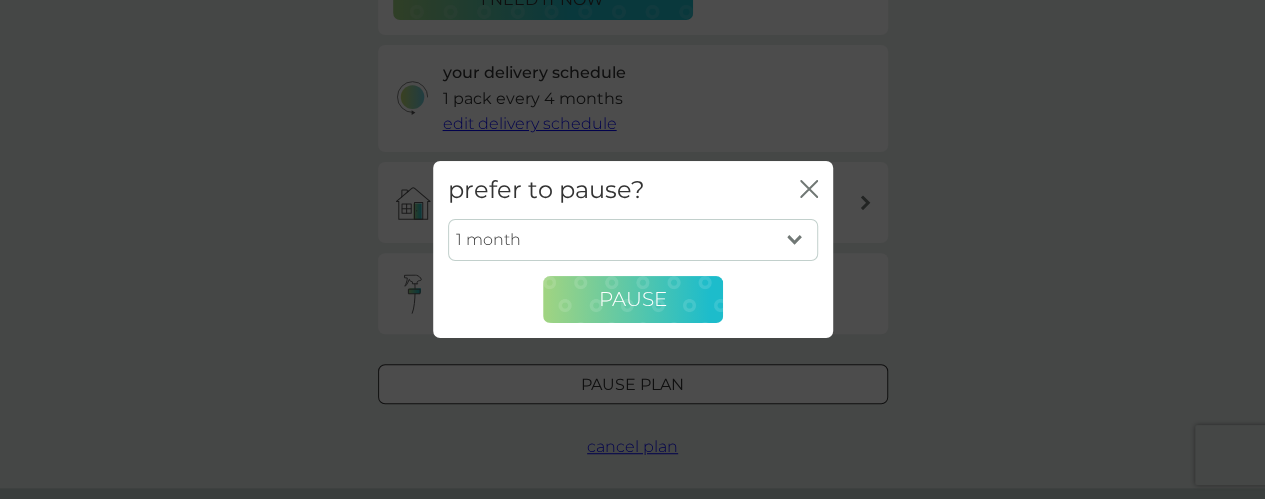 click on "Pause" at bounding box center (633, 300) 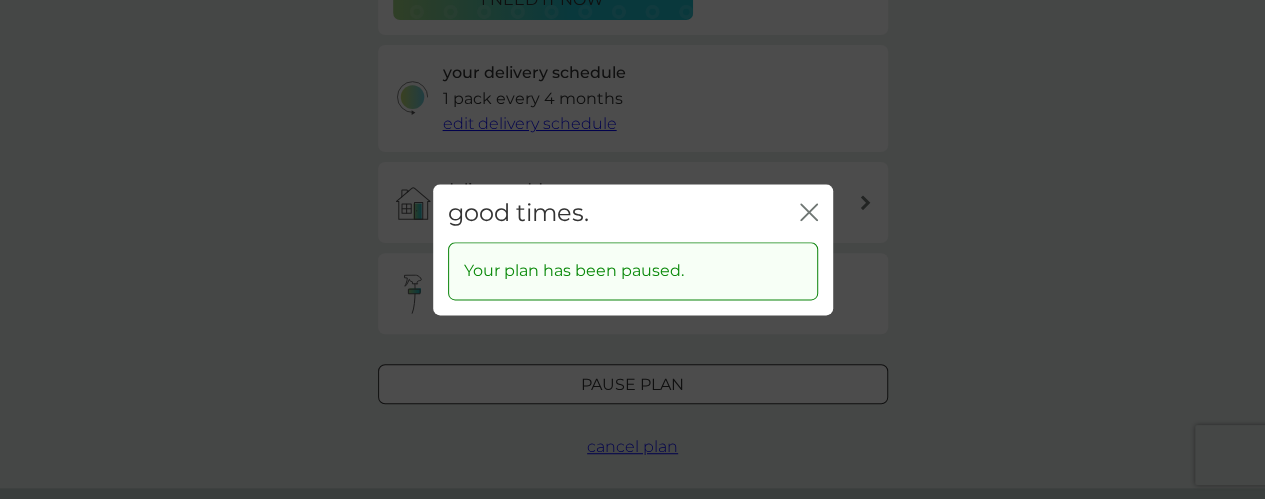 click 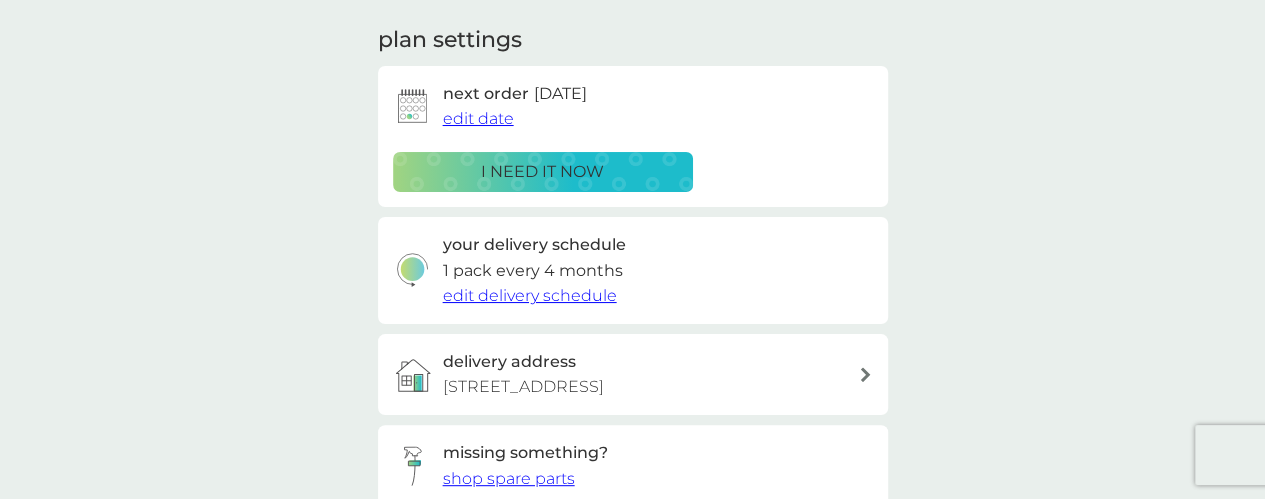 scroll, scrollTop: 614, scrollLeft: 0, axis: vertical 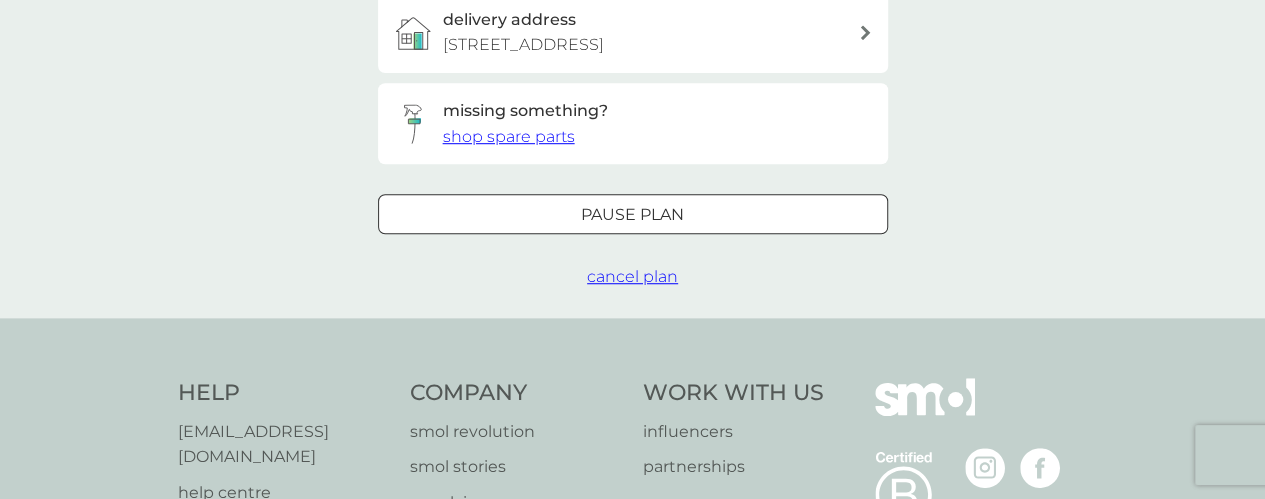 click on "cancel plan" at bounding box center [632, 276] 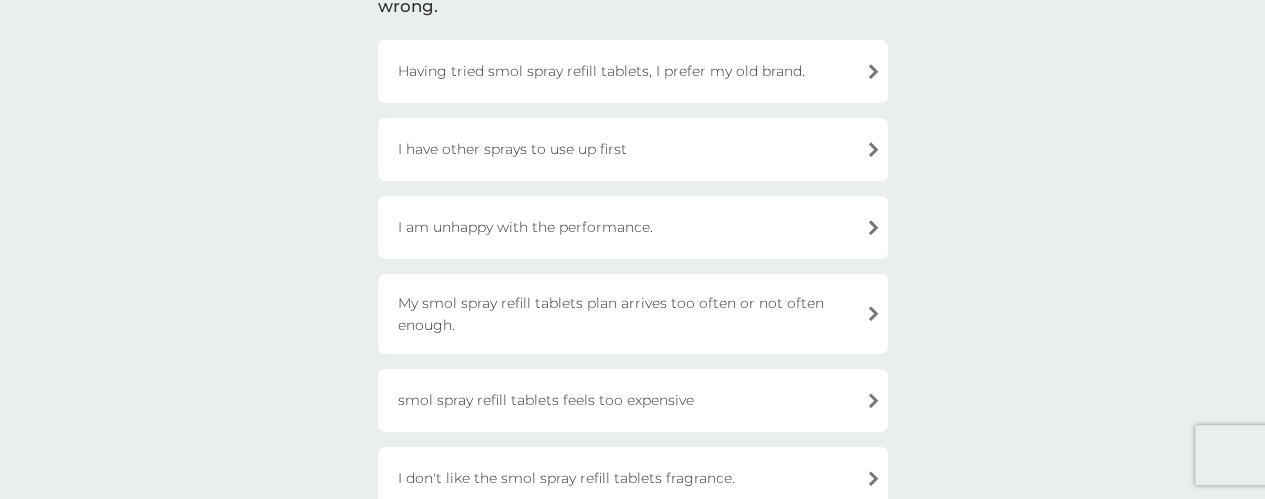 scroll, scrollTop: 200, scrollLeft: 0, axis: vertical 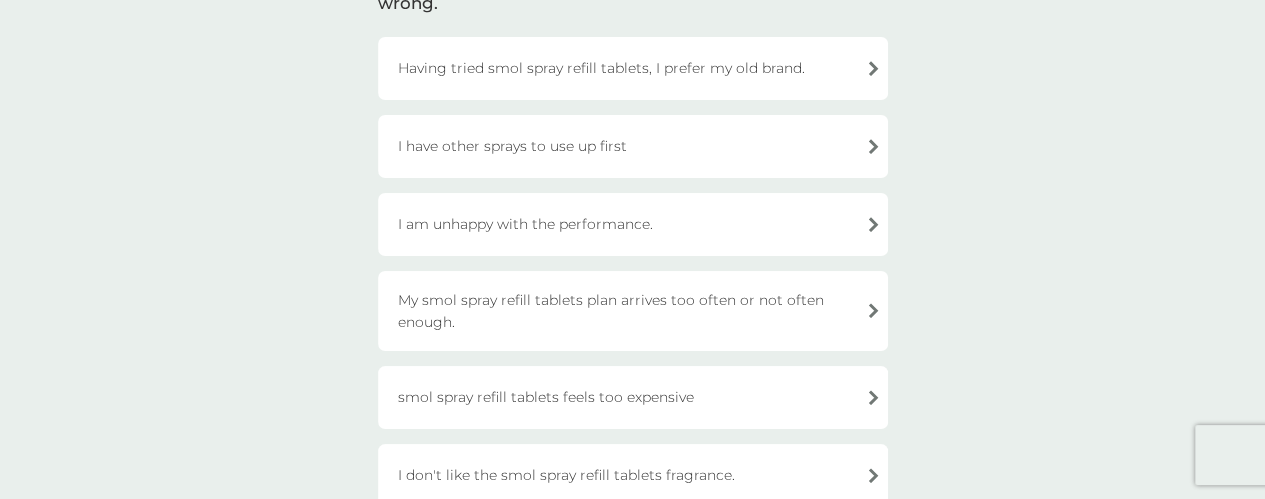 click on "I have other sprays to use up first" at bounding box center [633, 146] 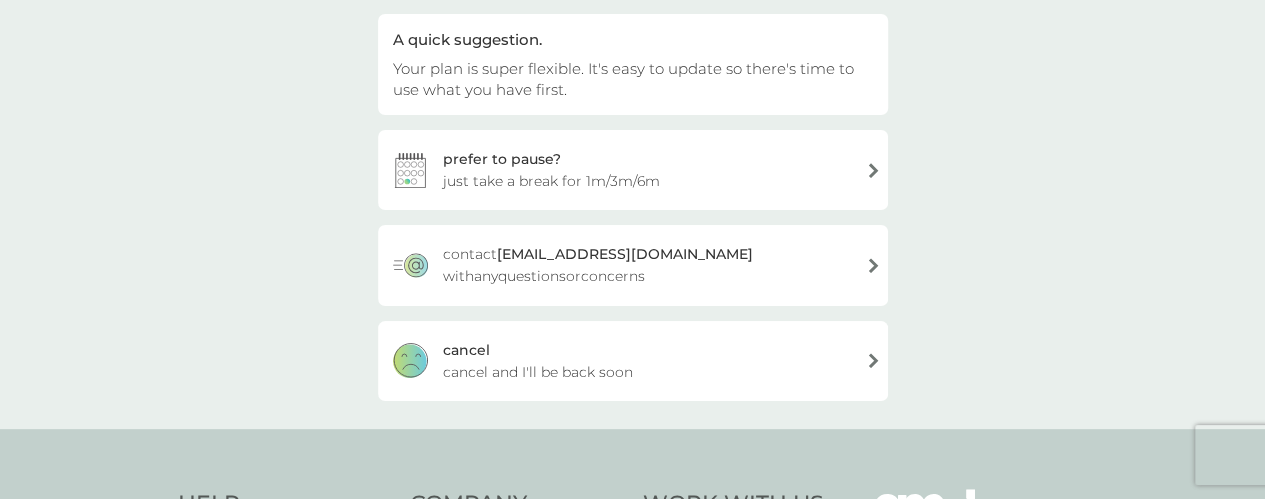 click on "prefer to pause? just take a break for 1m/3m/6m" at bounding box center [633, 170] 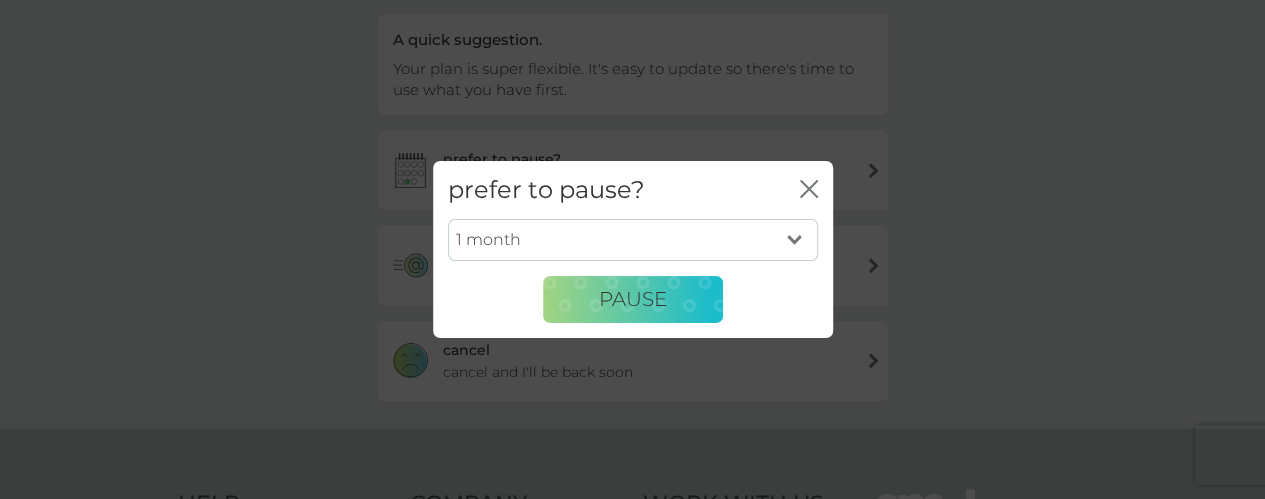 click on "1 month 3 months 6 months" at bounding box center [633, 240] 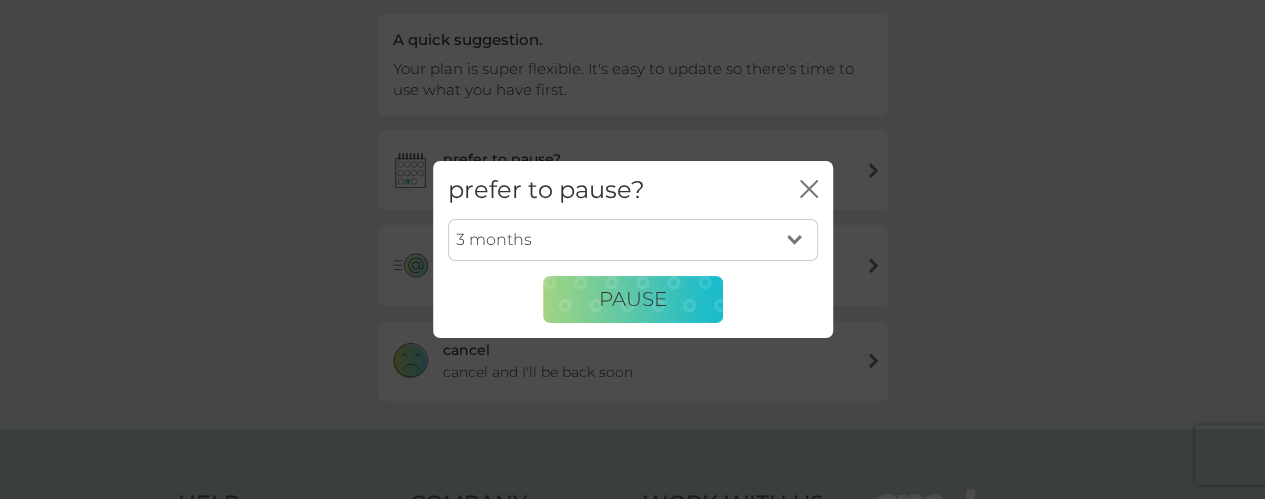 click on "1 month 3 months 6 months" at bounding box center (633, 240) 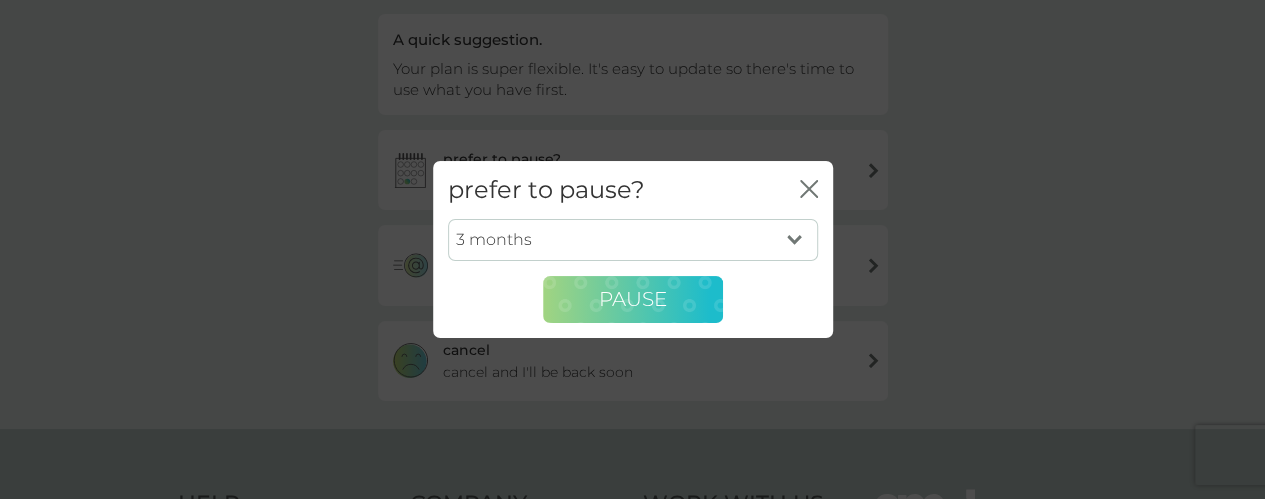 click on "PAUSE" at bounding box center (633, 299) 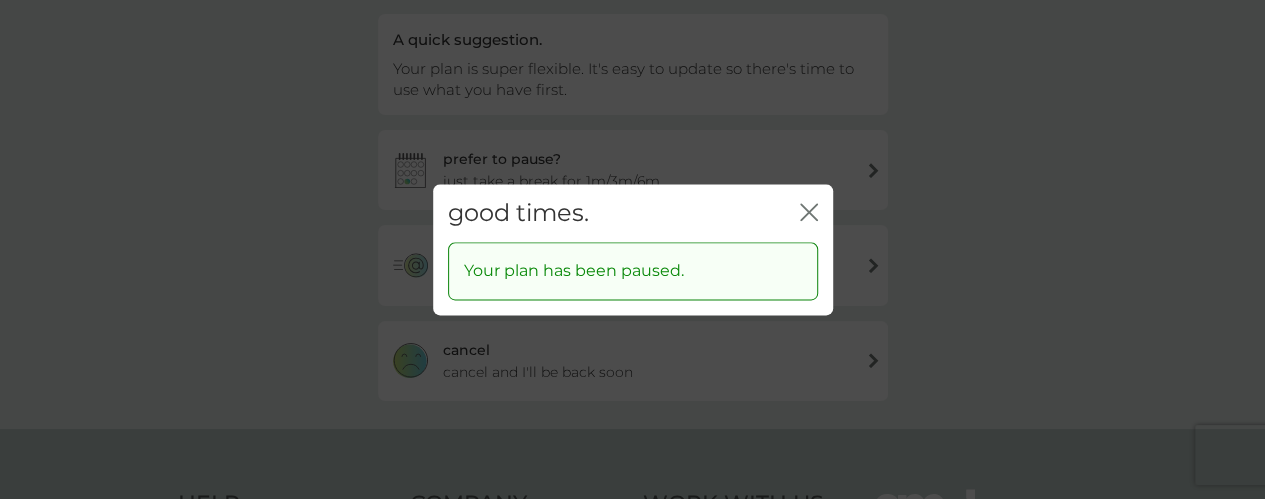 click on "close" 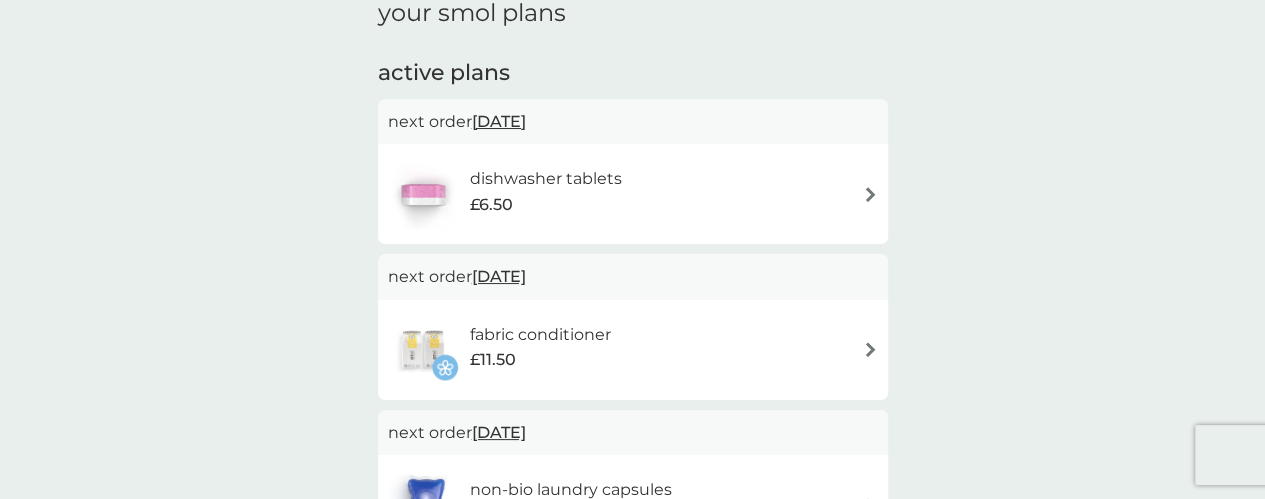 scroll, scrollTop: 96, scrollLeft: 0, axis: vertical 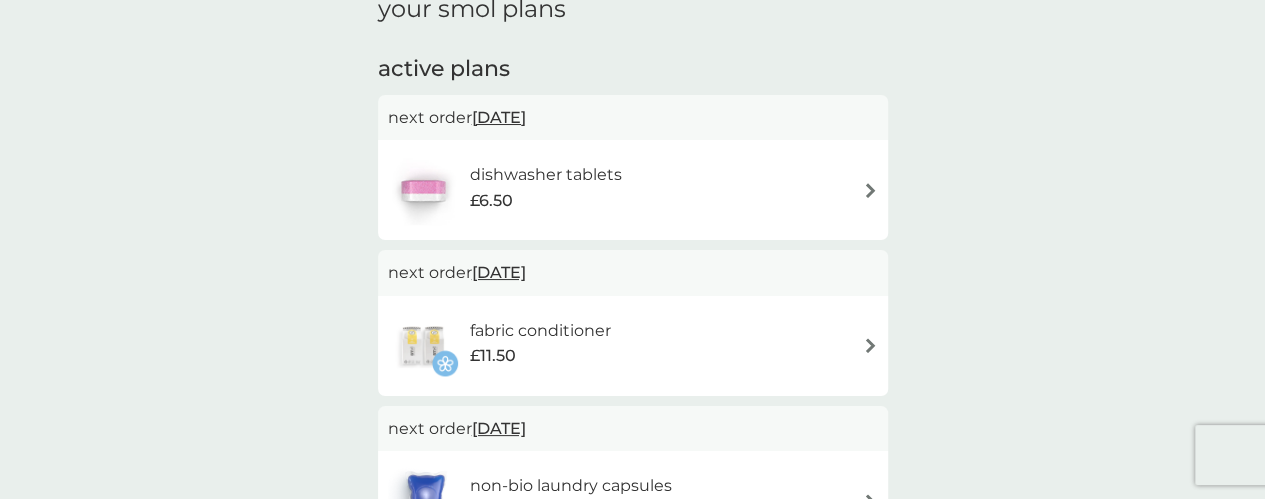 click at bounding box center (870, 190) 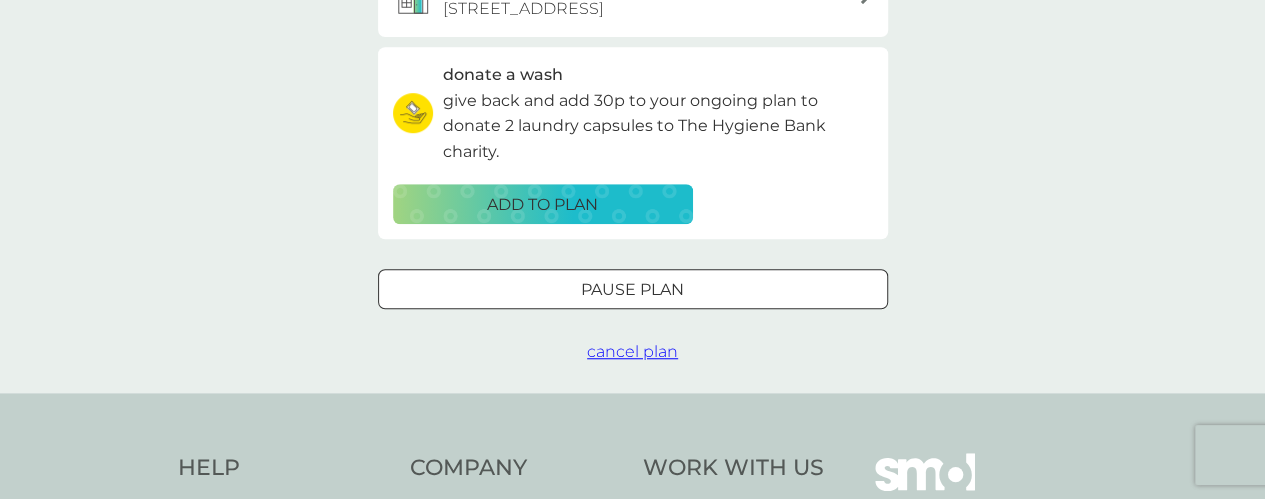 scroll, scrollTop: 646, scrollLeft: 0, axis: vertical 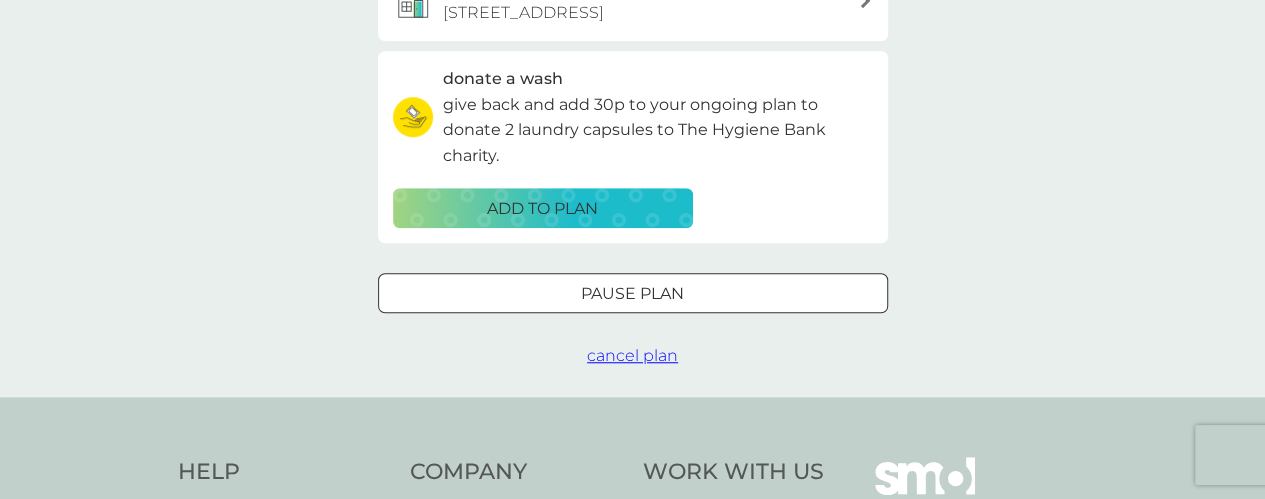 click on "cancel plan" at bounding box center (632, 355) 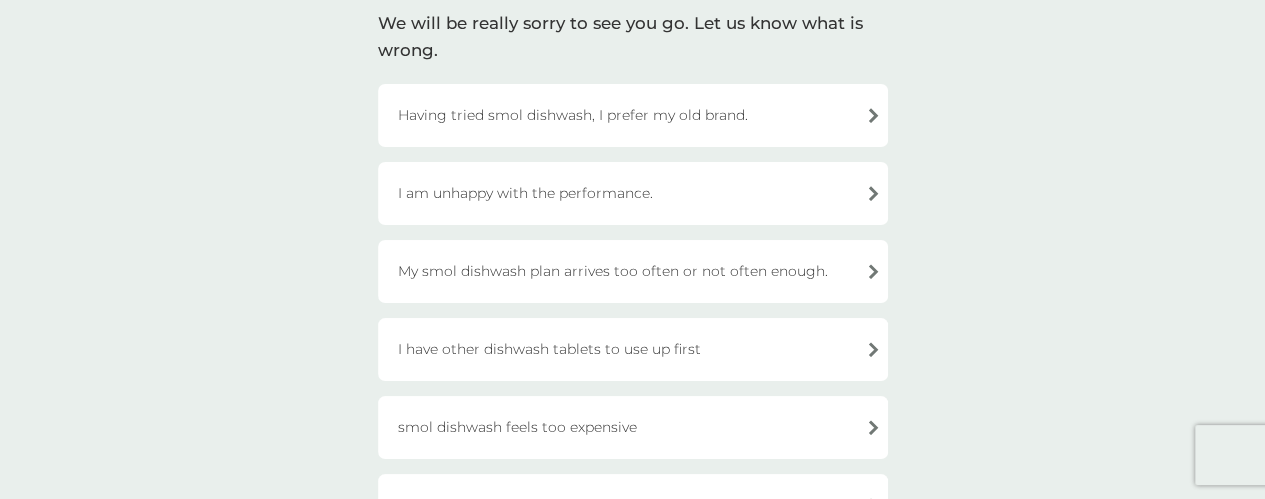 scroll, scrollTop: 202, scrollLeft: 0, axis: vertical 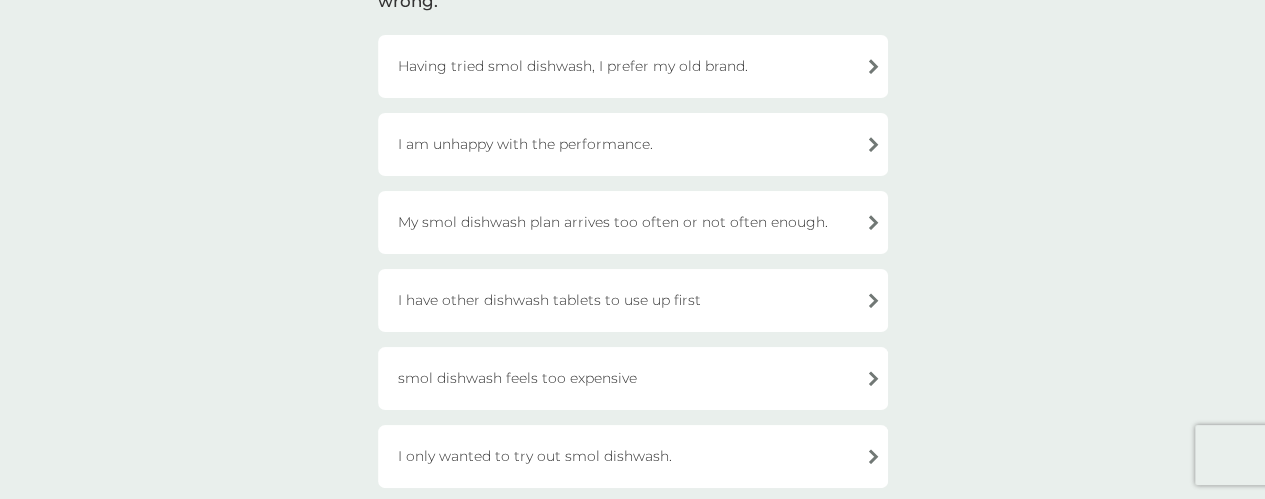 click on "smol dishwash feels too expensive" at bounding box center (633, 378) 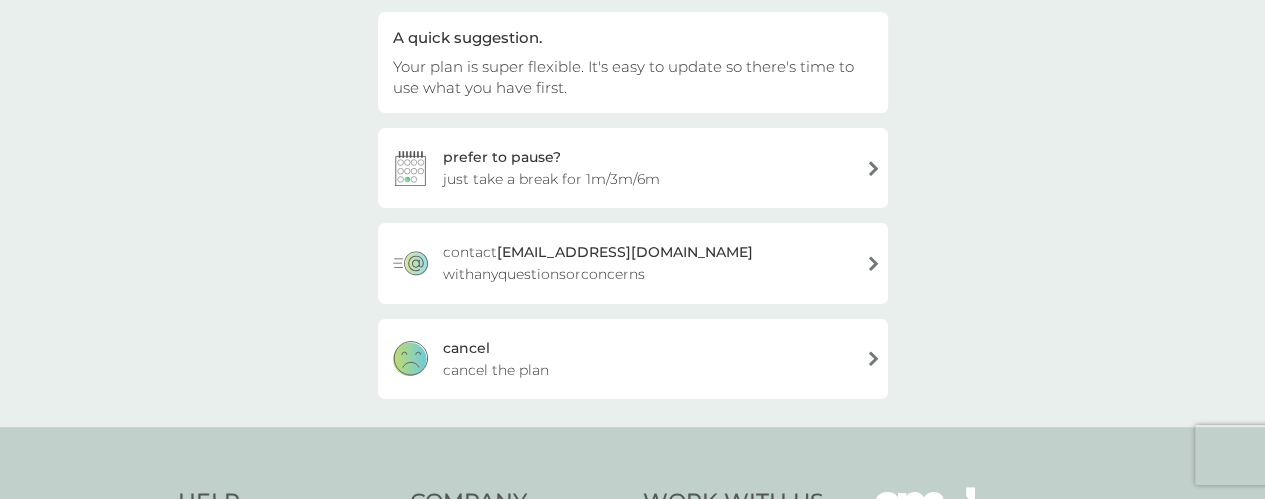 click on "cancel cancel the plan" at bounding box center [633, 359] 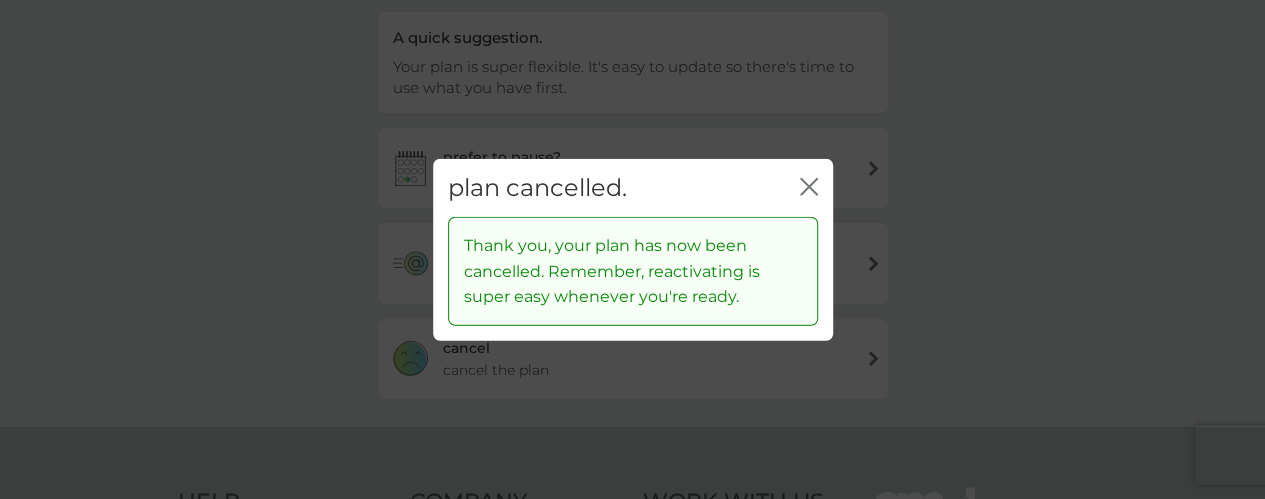 click on "close" 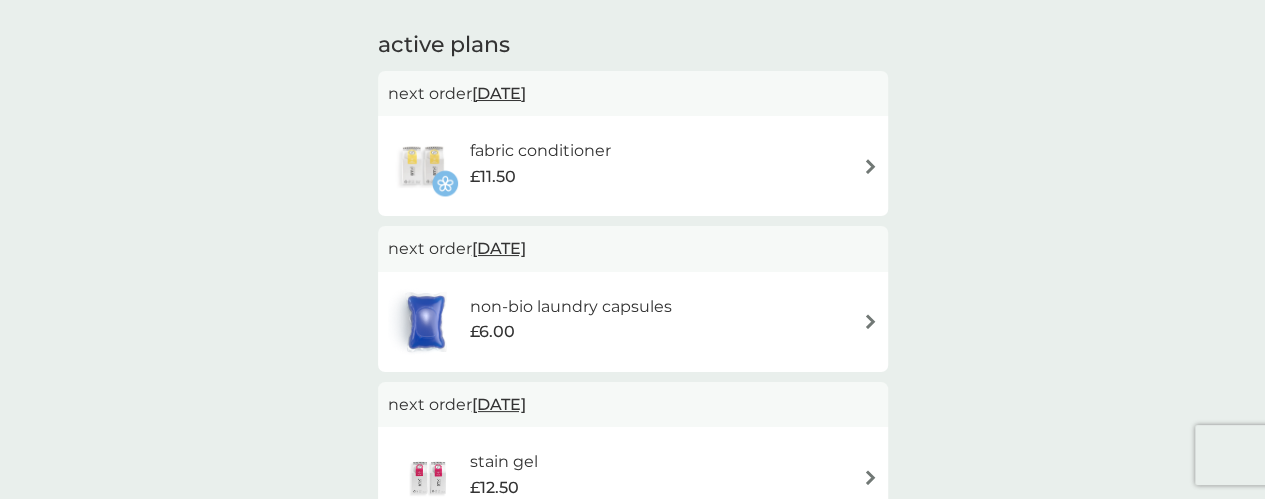 scroll, scrollTop: 134, scrollLeft: 0, axis: vertical 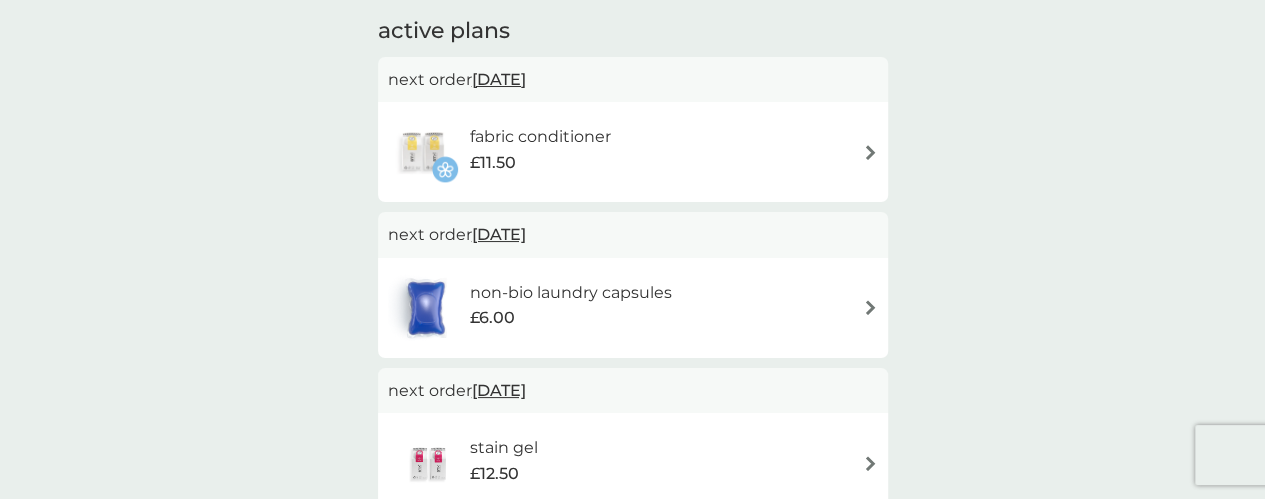 click at bounding box center (870, 152) 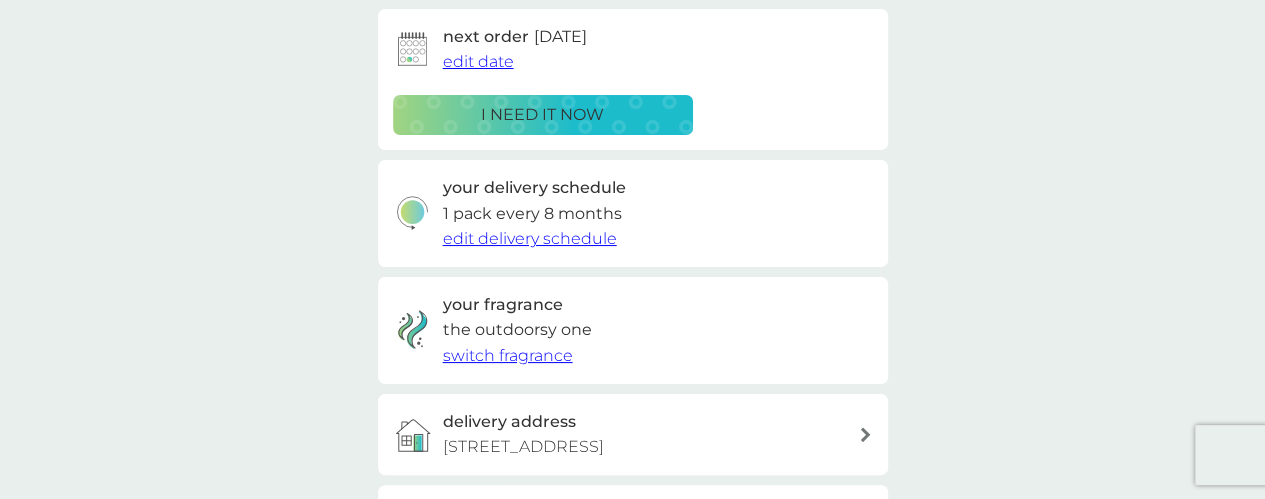 scroll, scrollTop: 221, scrollLeft: 0, axis: vertical 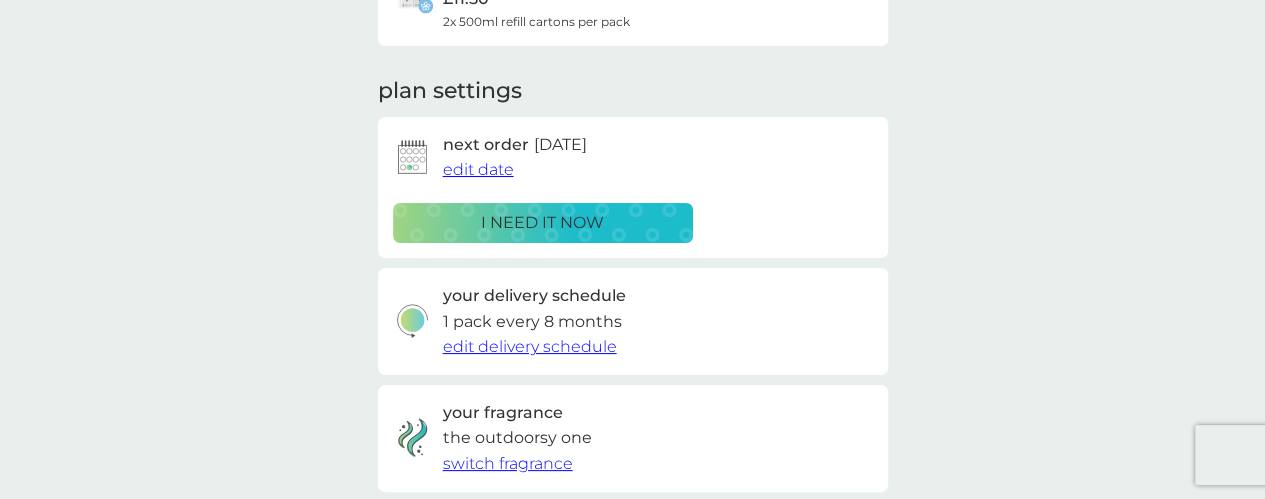 click on "edit date" at bounding box center [478, 169] 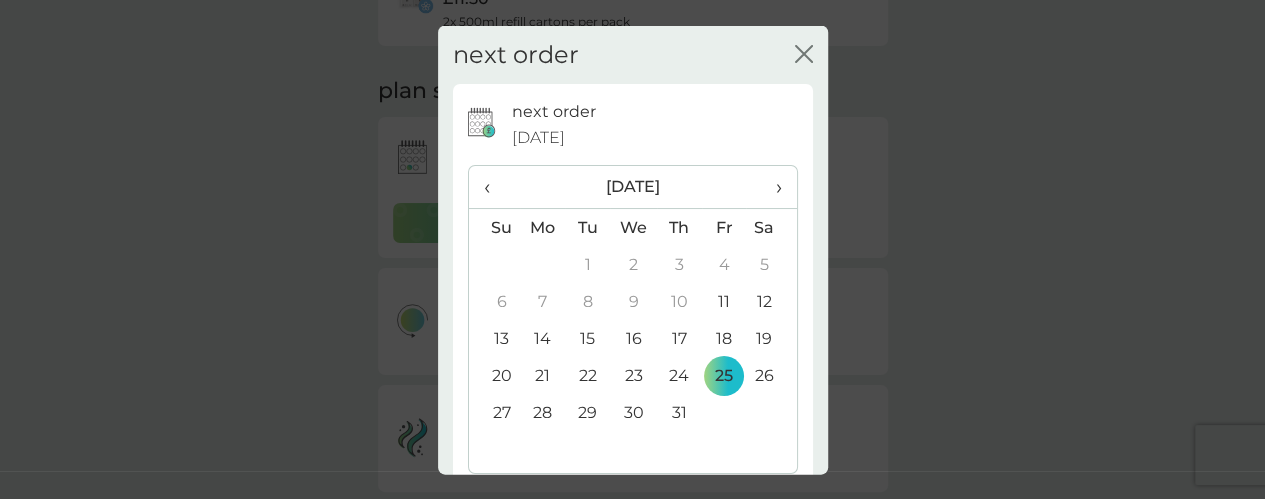 click on "›" at bounding box center (771, 187) 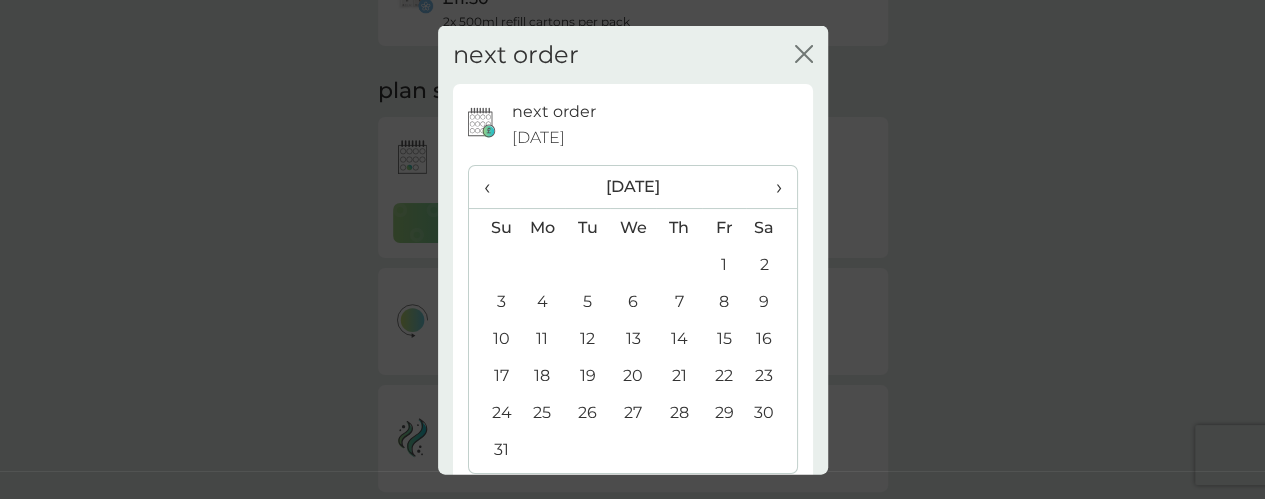 click on "25" at bounding box center (543, 412) 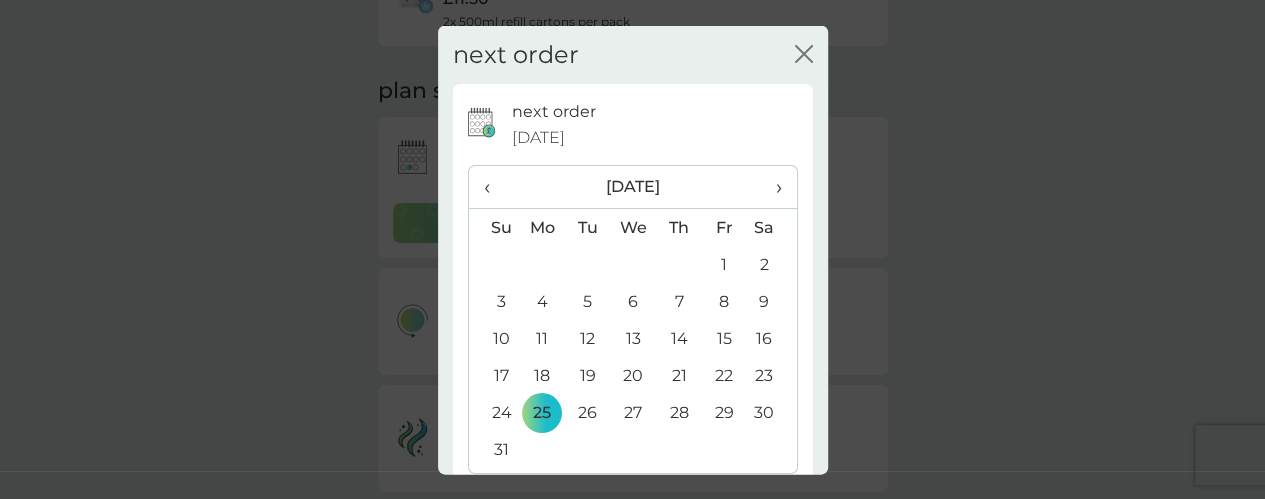 scroll, scrollTop: 101, scrollLeft: 0, axis: vertical 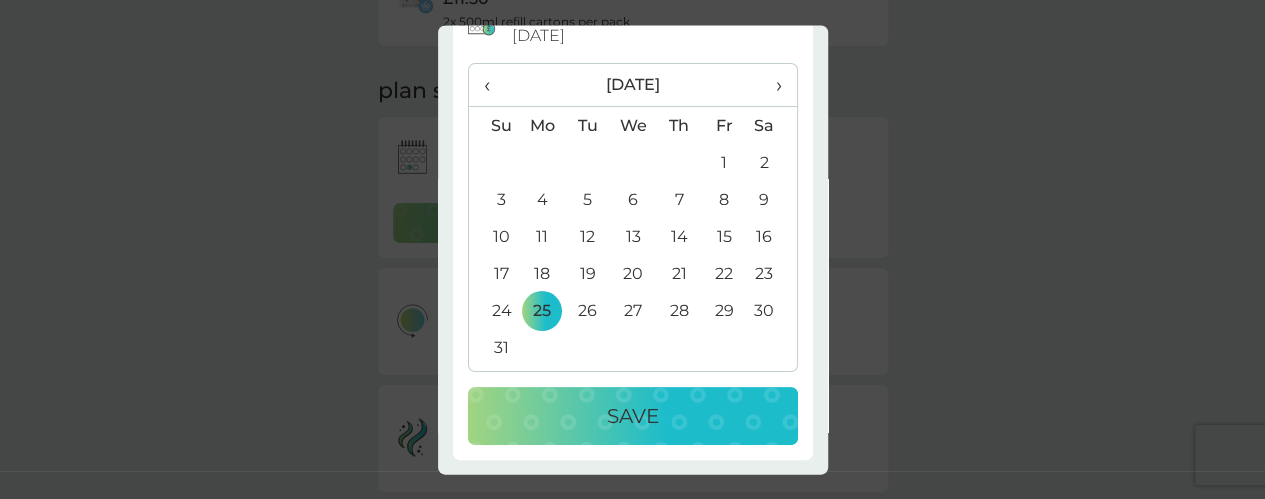 click on "Save" at bounding box center (633, 417) 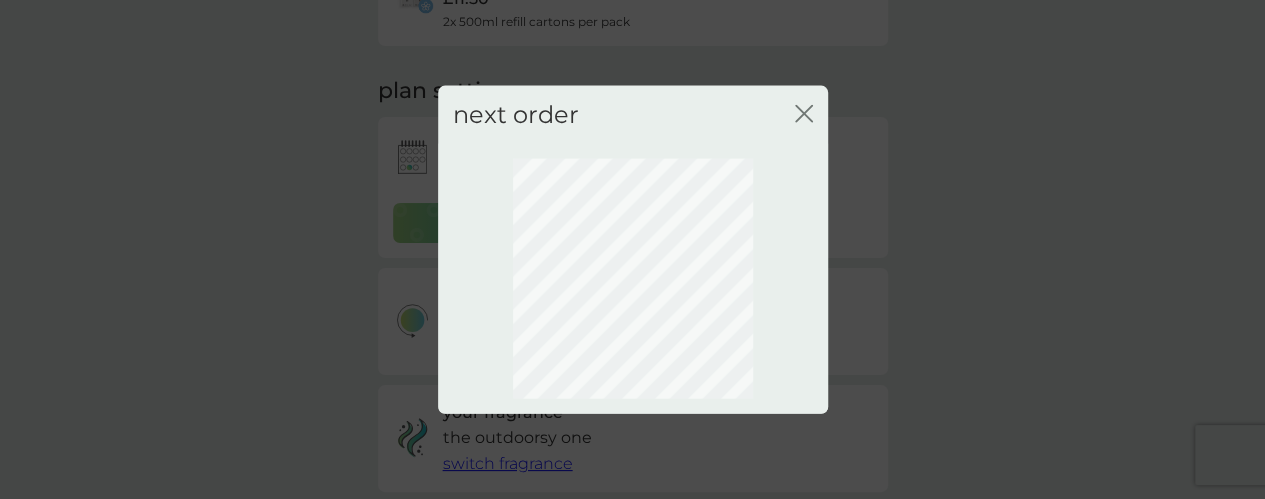 scroll, scrollTop: 0, scrollLeft: 0, axis: both 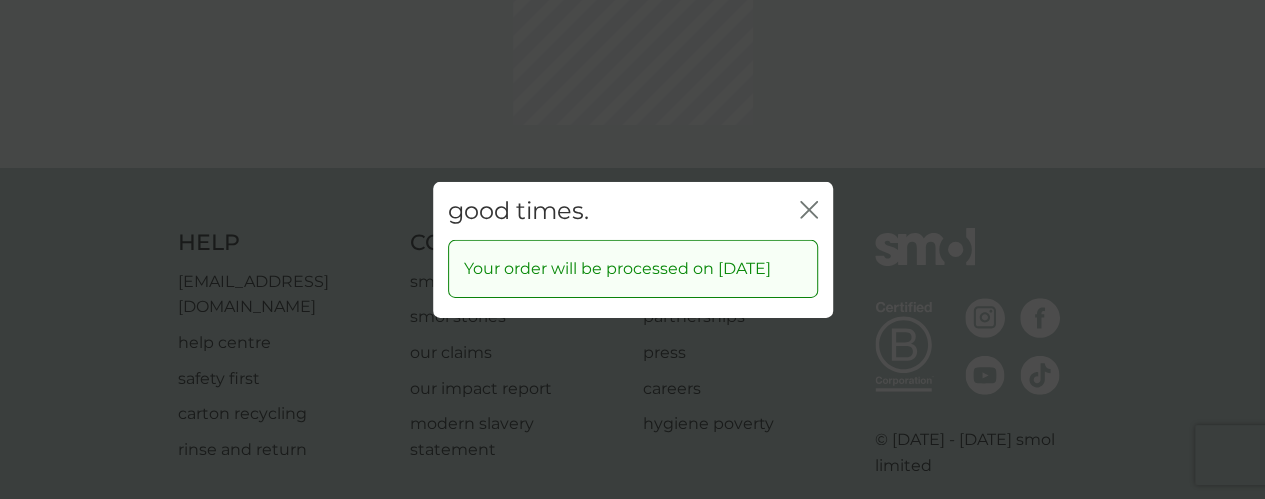 click on "good times. close Your order will be processed on 25 Aug 2025" at bounding box center (632, 249) 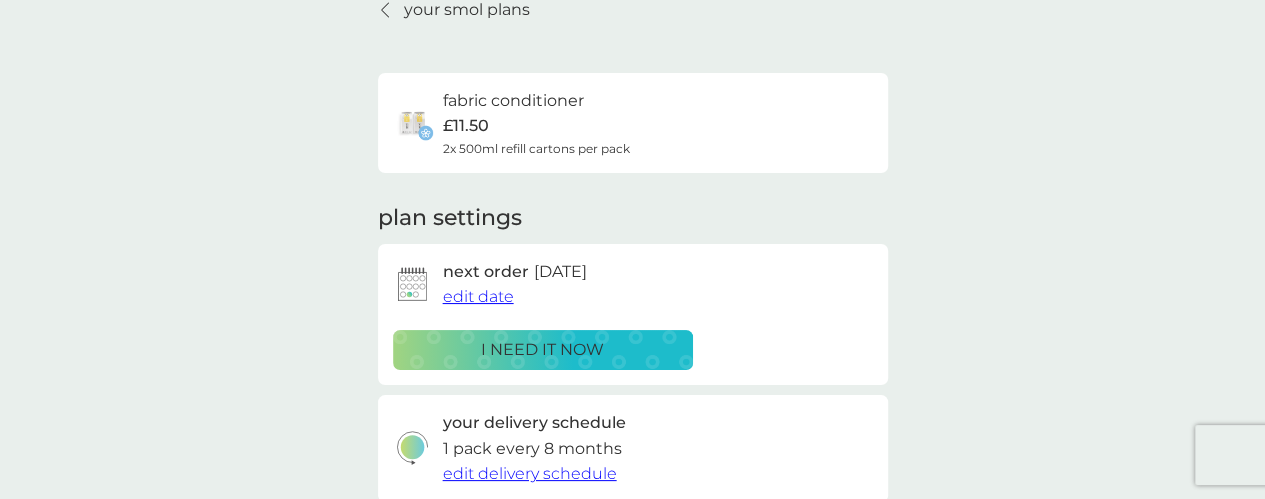 scroll, scrollTop: 0, scrollLeft: 0, axis: both 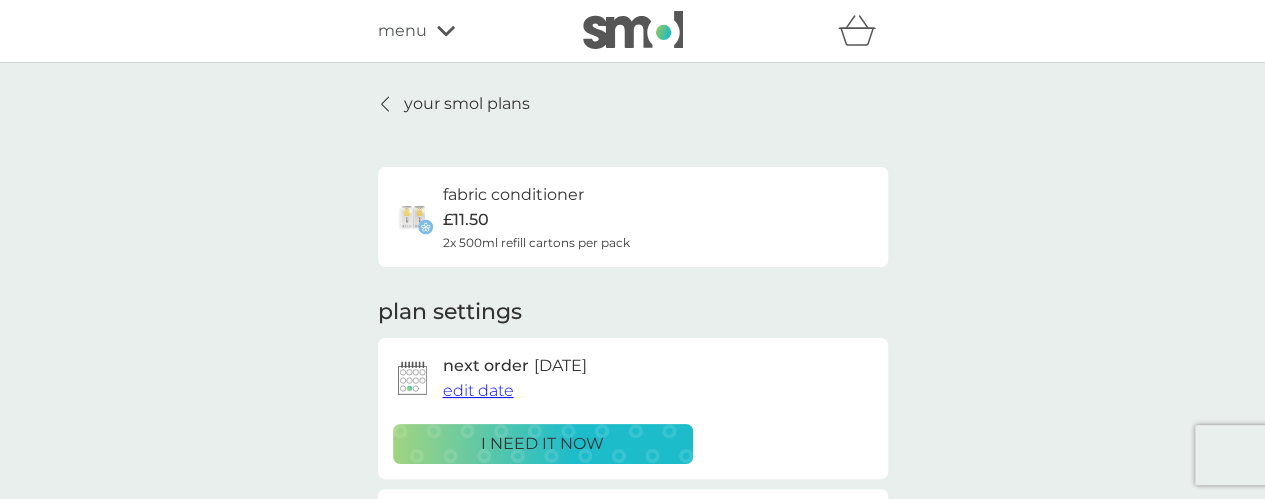 click on "your smol plans fabric conditioner £11.50 2x 500ml refill cartons per pack plan settings next order 25 Aug 2025 edit date i need it now your delivery schedule 1 pack every 8 months edit delivery schedule your fragrance the outdoorsy one switch fragrance delivery address 227 Bradford Road, Stanningley,  Pudsey, LS28 6QB missing something? shop spare parts Pause plan cancel plan" at bounding box center [632, 556] 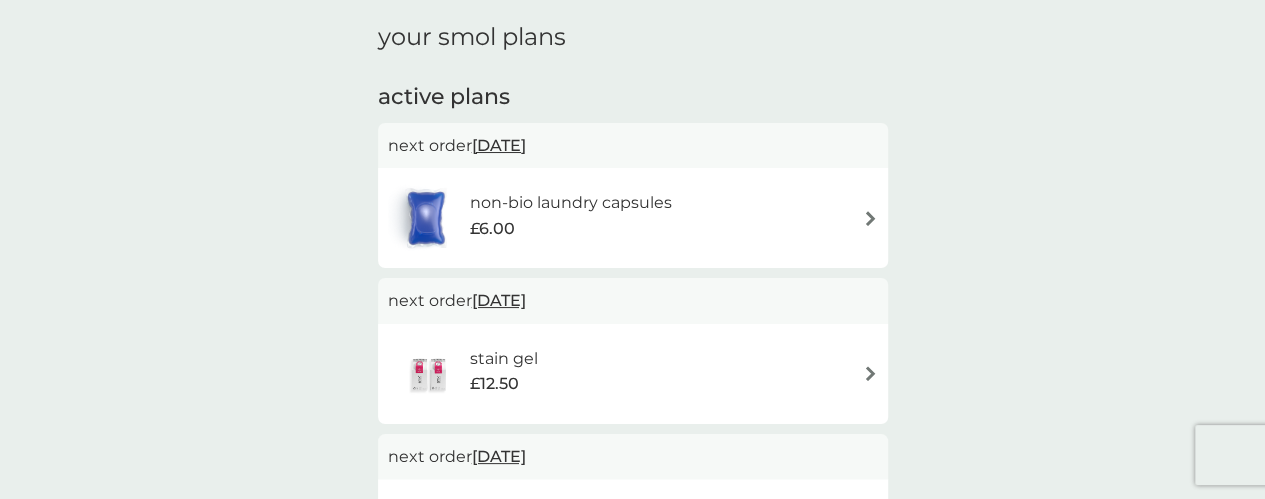 scroll, scrollTop: 201, scrollLeft: 0, axis: vertical 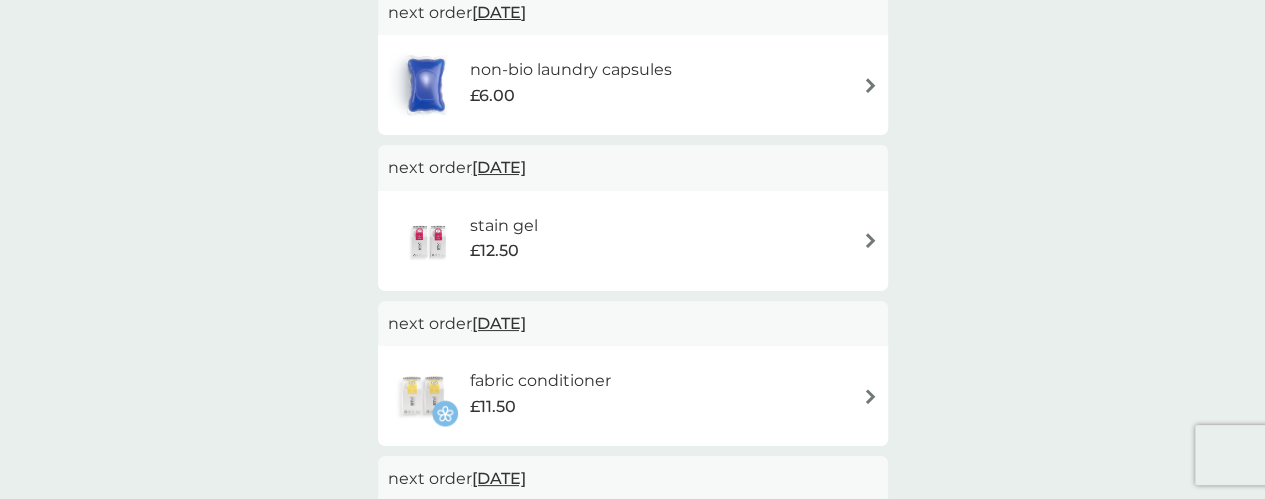 click on "fabric conditioner £11.50" at bounding box center [633, 396] 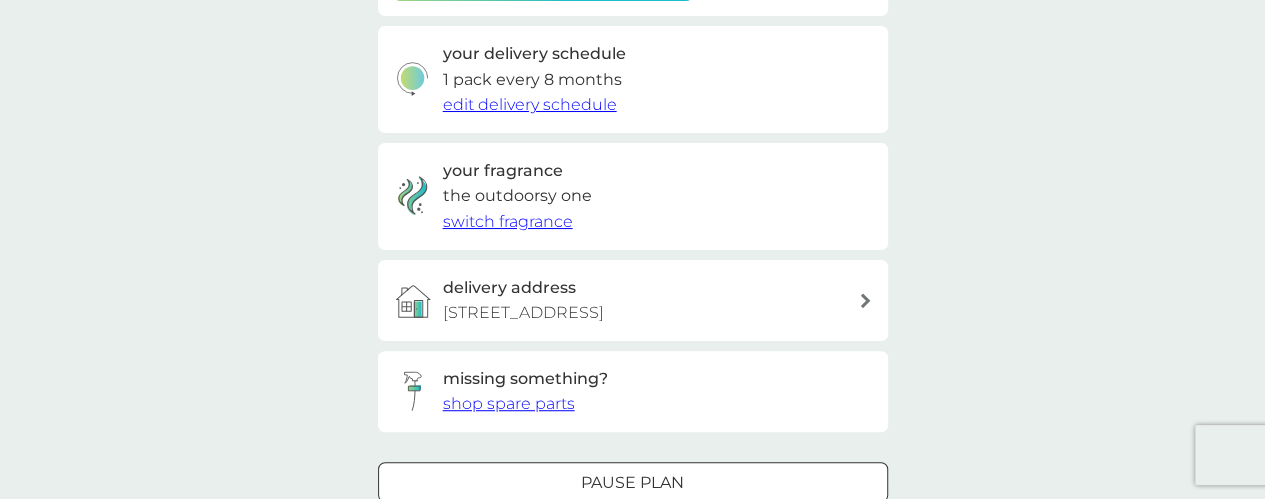 scroll, scrollTop: 465, scrollLeft: 0, axis: vertical 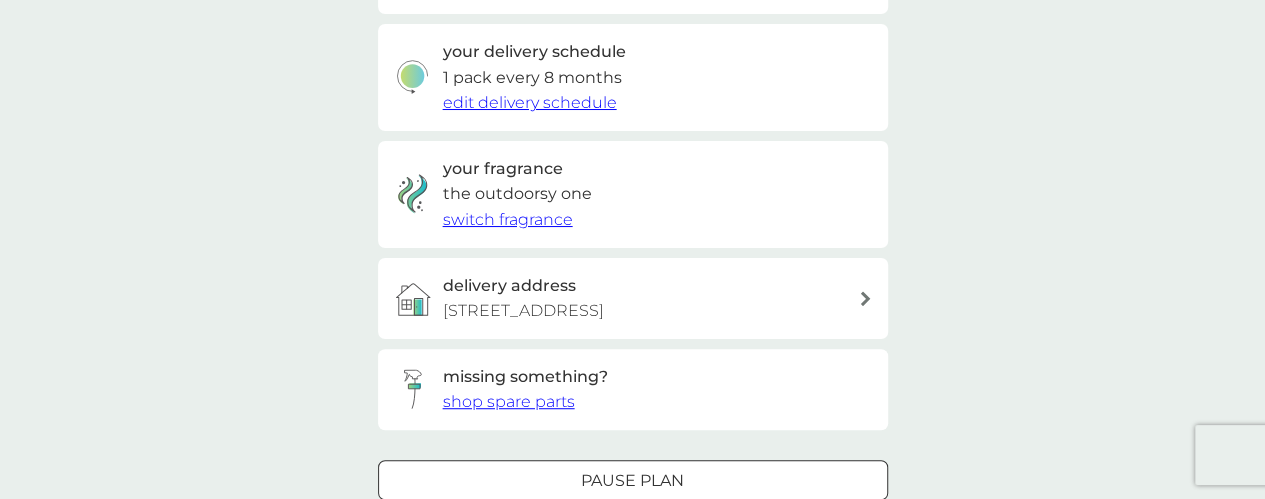 click on "switch fragrance" at bounding box center [508, 219] 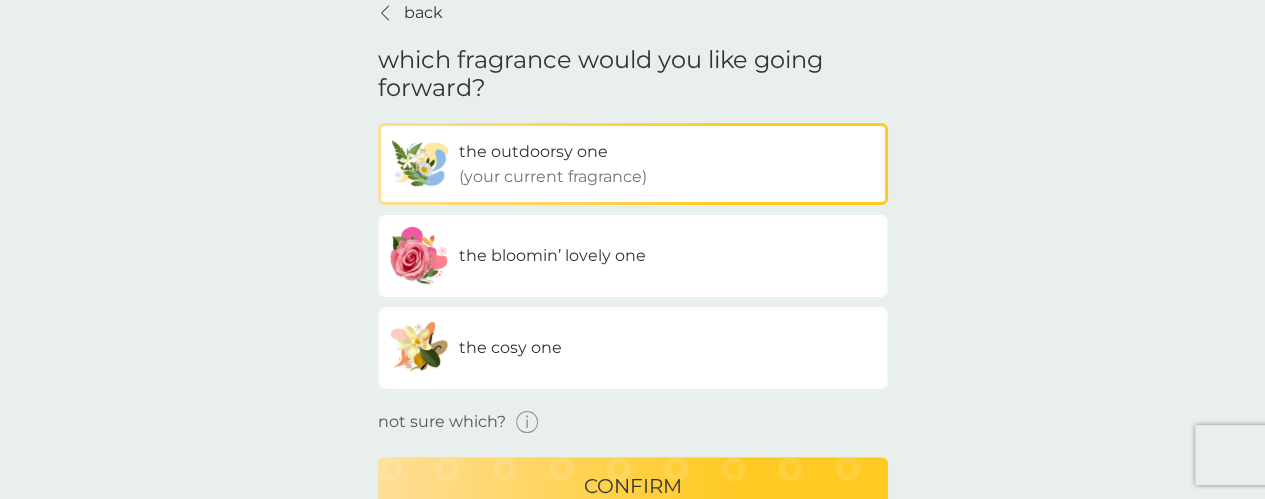 scroll, scrollTop: 145, scrollLeft: 0, axis: vertical 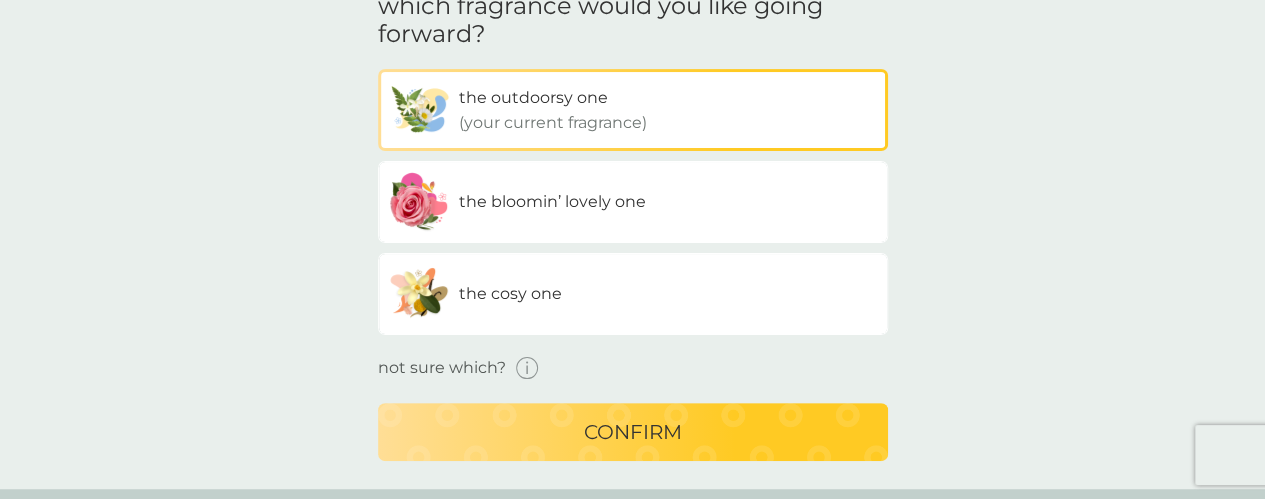 click on "the cosy one" at bounding box center [633, 294] 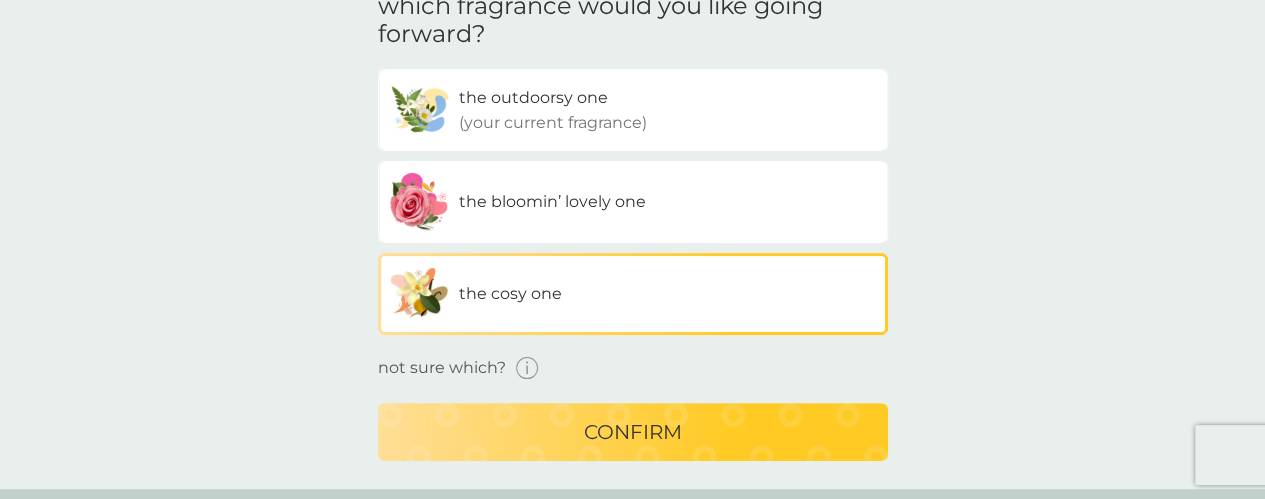 click on "confirm" at bounding box center (633, 432) 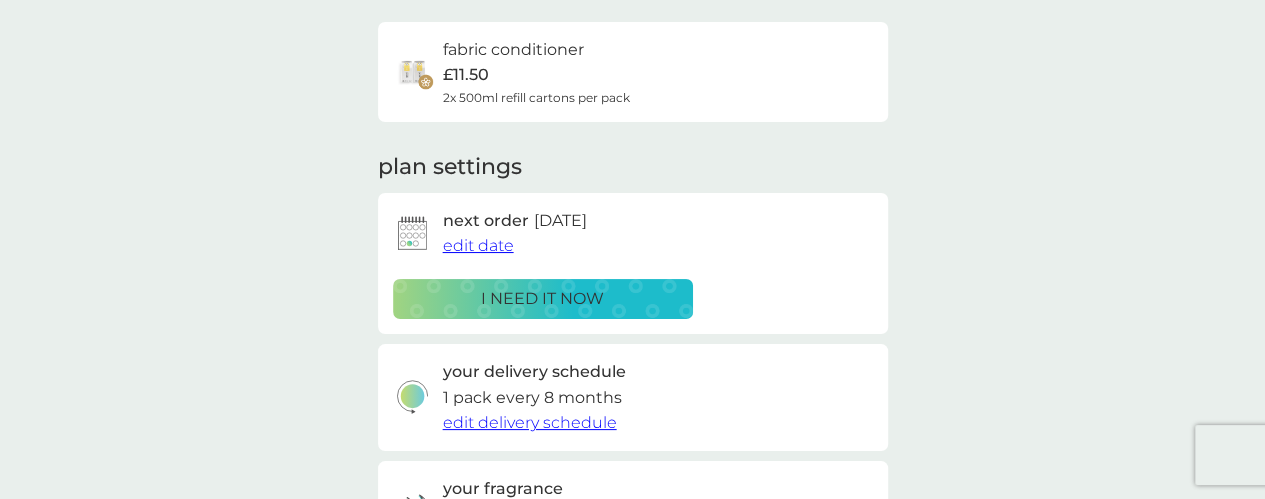 scroll, scrollTop: 0, scrollLeft: 0, axis: both 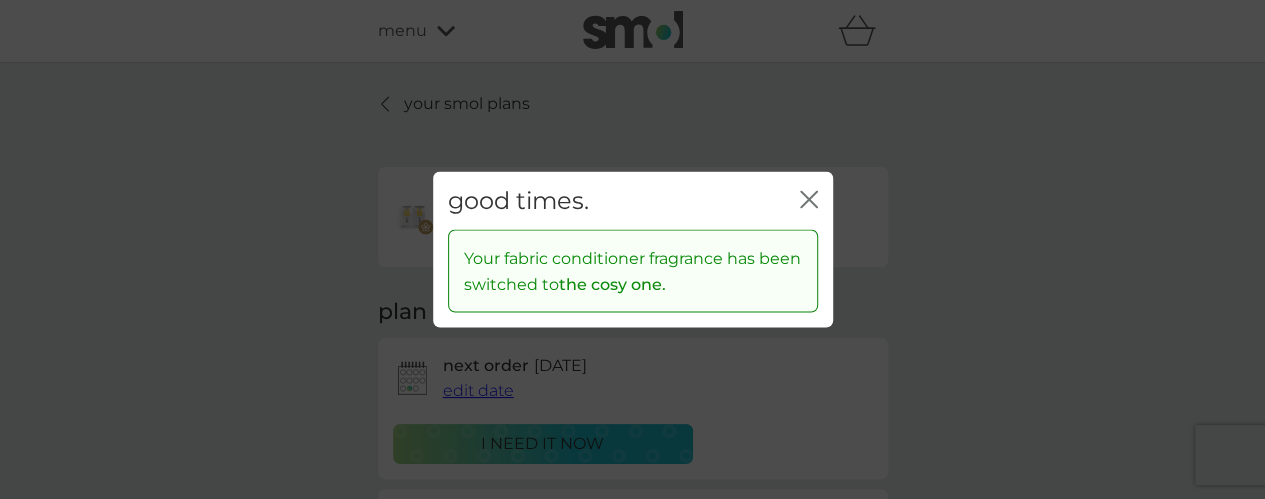 click on "good times. close" at bounding box center [633, 200] 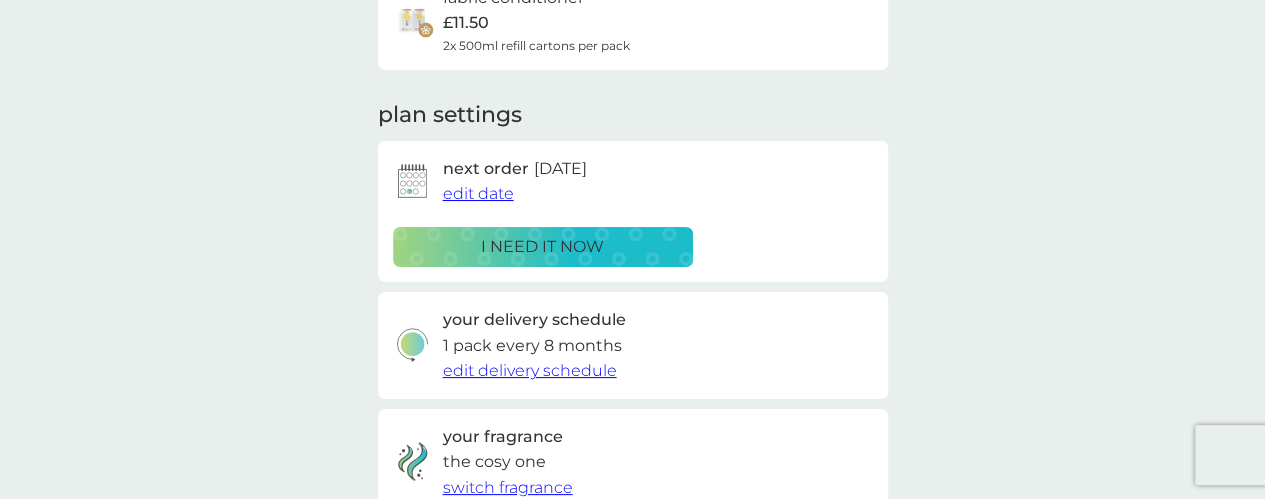 scroll, scrollTop: 0, scrollLeft: 0, axis: both 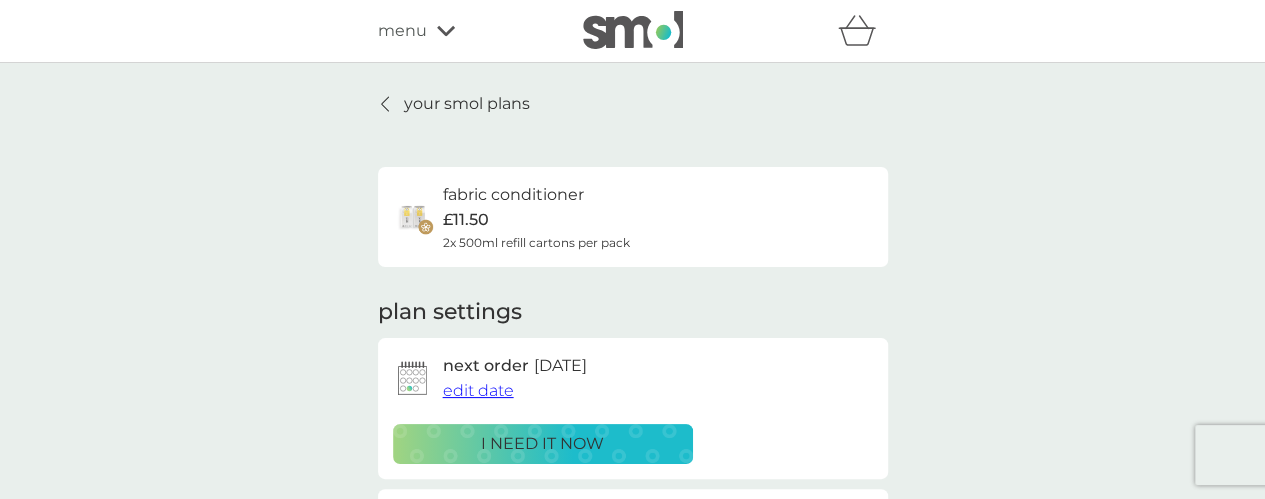 click on "your smol plans" at bounding box center (467, 104) 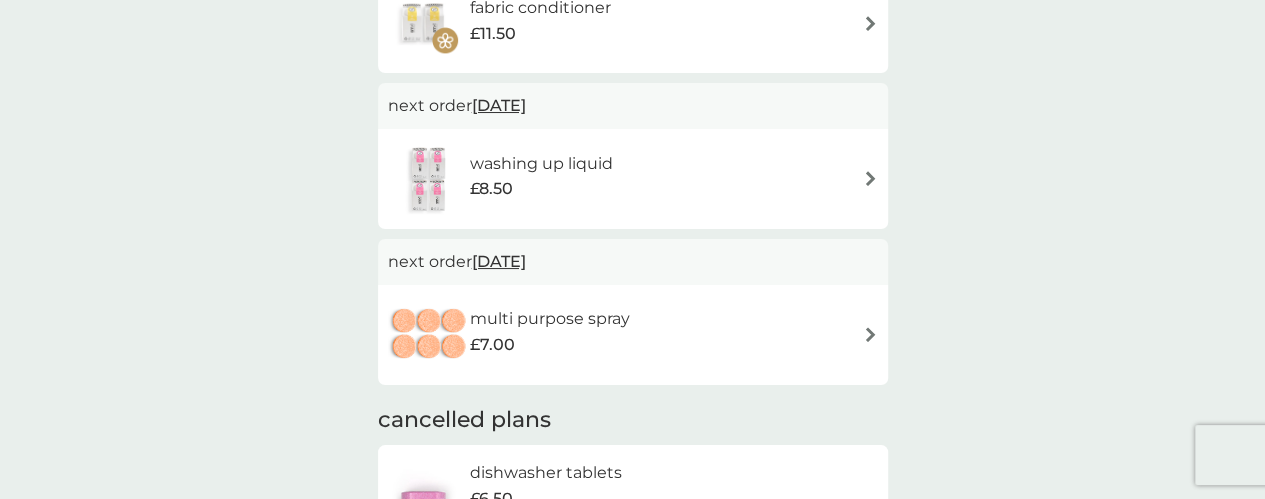 scroll, scrollTop: 596, scrollLeft: 0, axis: vertical 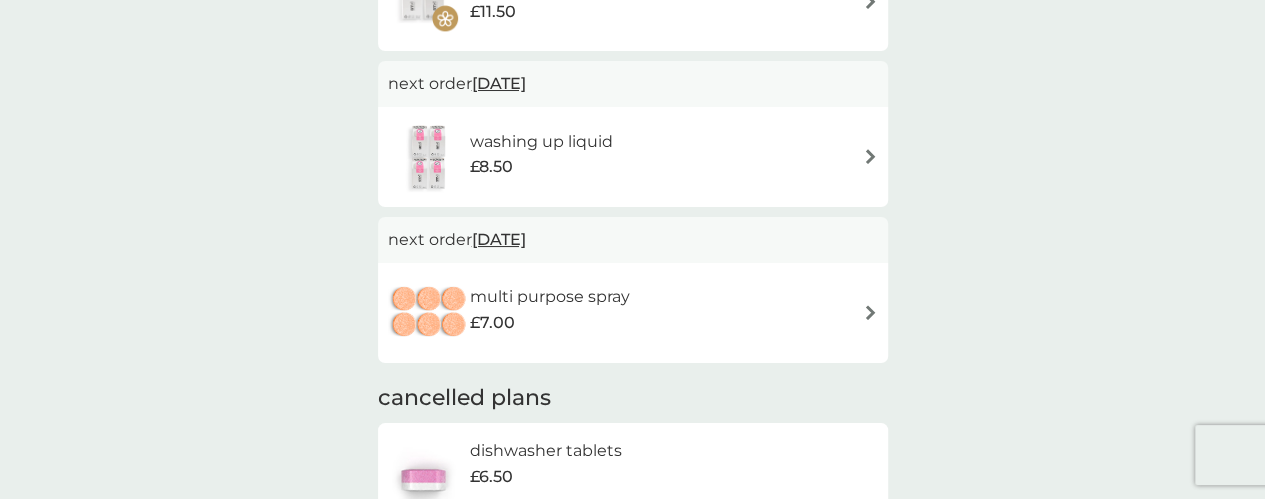 click on "washing up liquid £8.50" at bounding box center [633, 157] 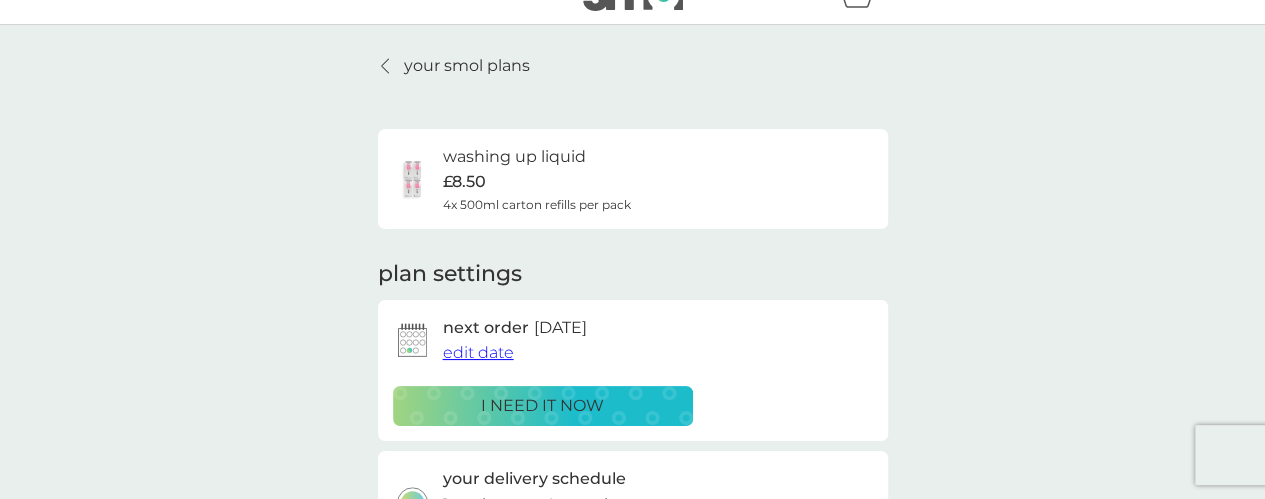 scroll, scrollTop: 0, scrollLeft: 0, axis: both 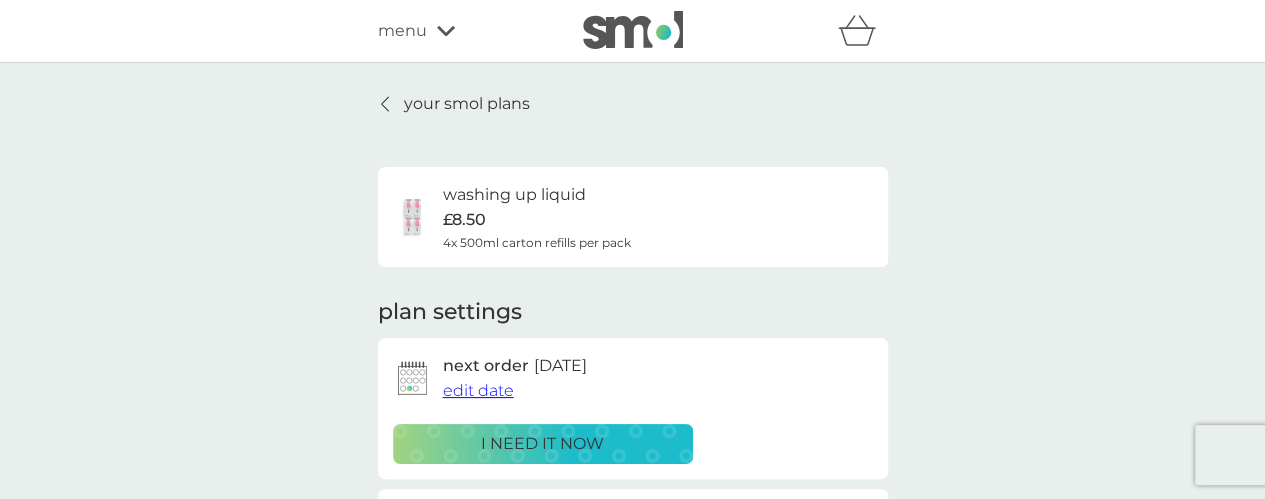click on "your smol plans" at bounding box center (467, 104) 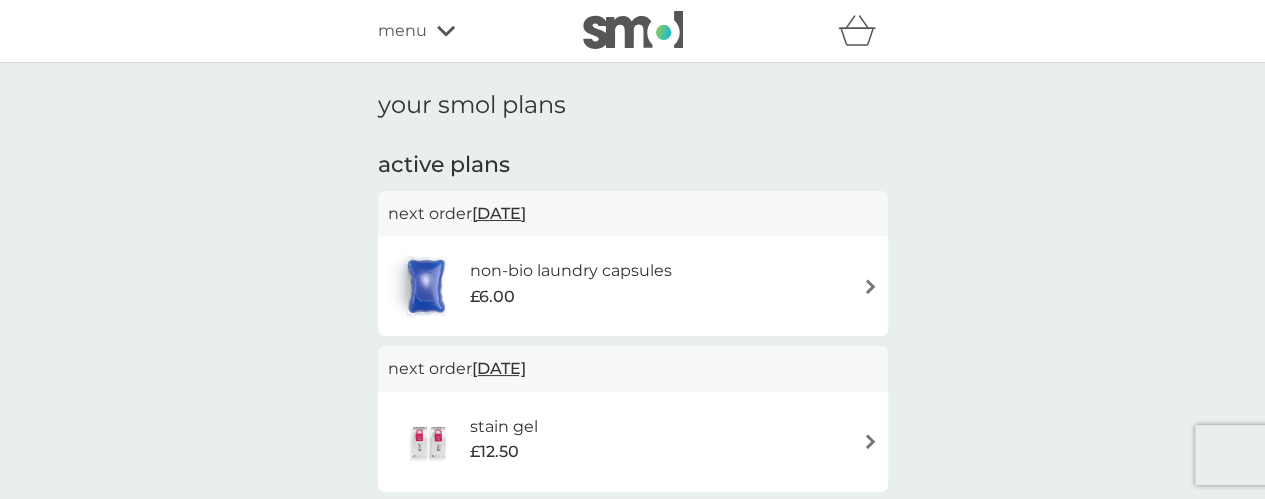click on "non-bio laundry capsules £6.00" at bounding box center [633, 286] 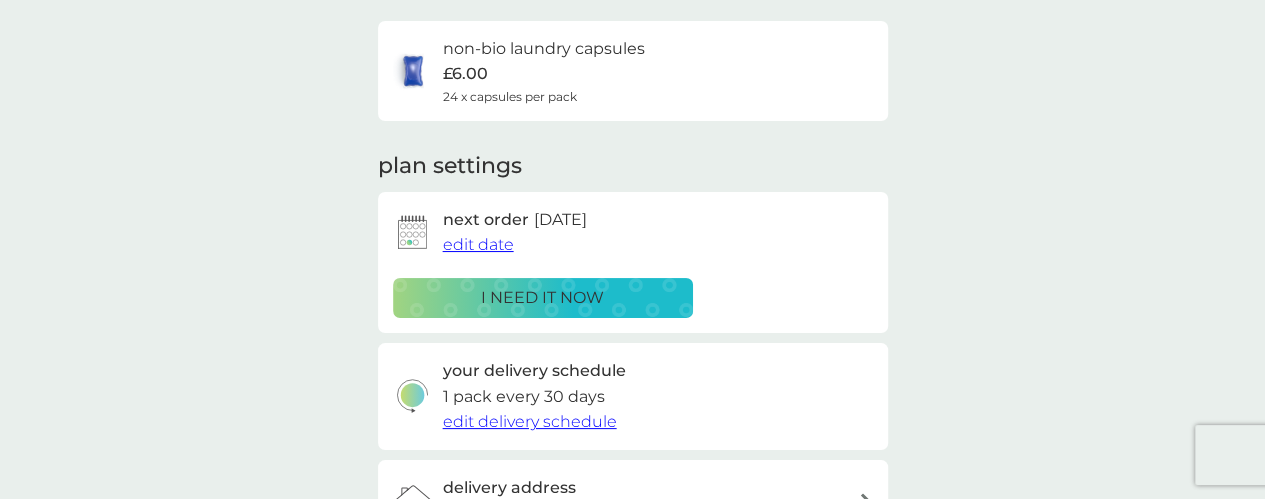 scroll, scrollTop: 0, scrollLeft: 0, axis: both 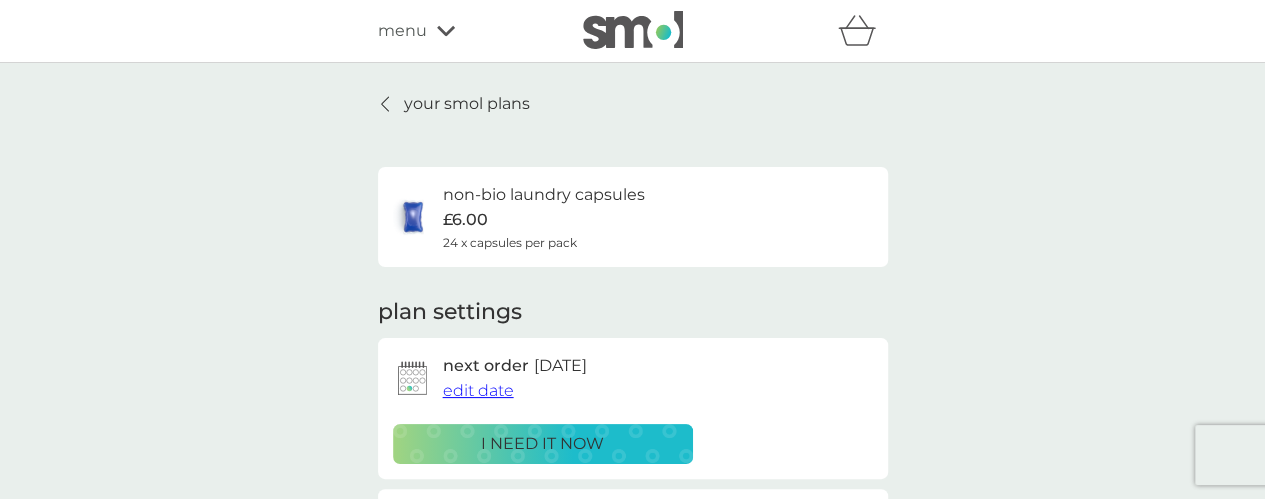 click on "menu" at bounding box center (463, 31) 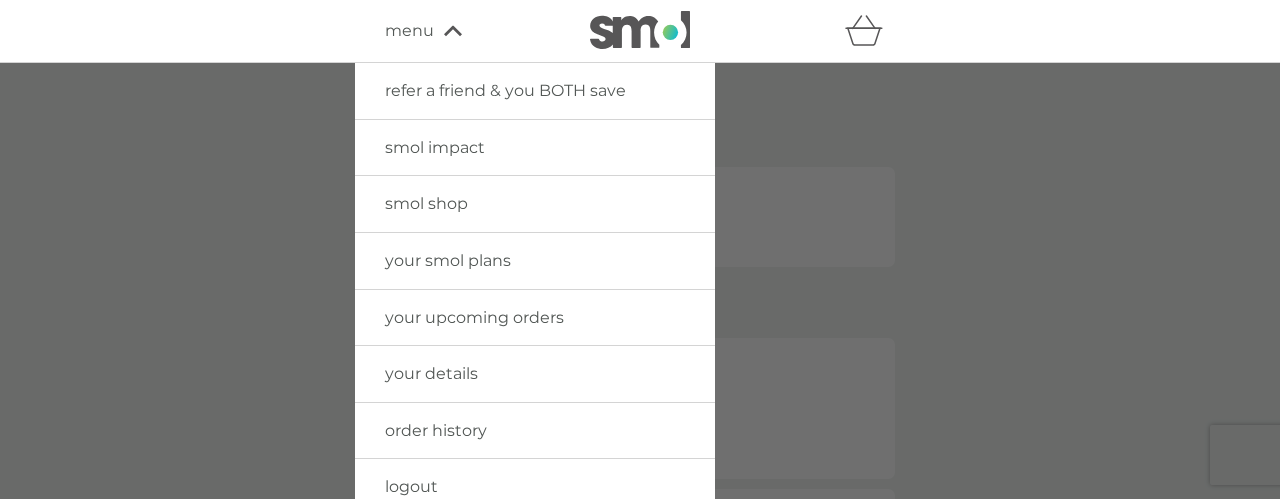 click at bounding box center [640, 312] 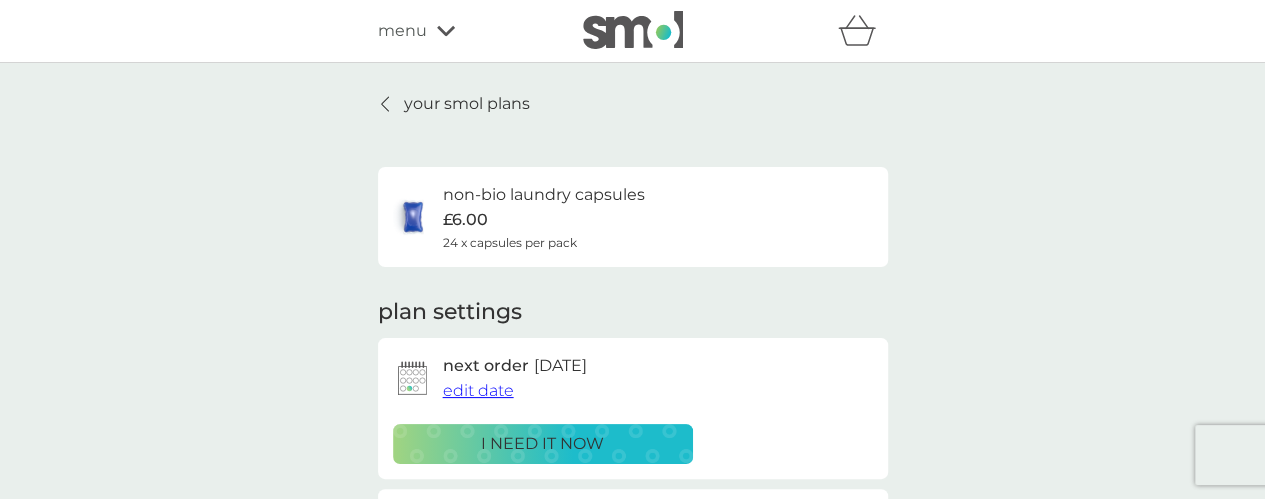 click on "your smol plans" at bounding box center (467, 104) 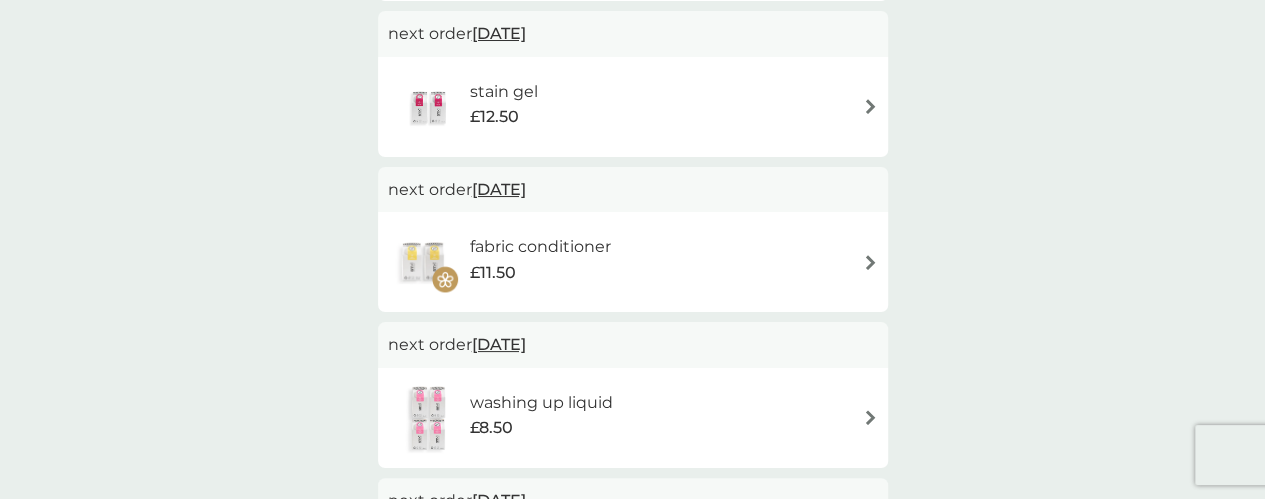 scroll, scrollTop: 338, scrollLeft: 0, axis: vertical 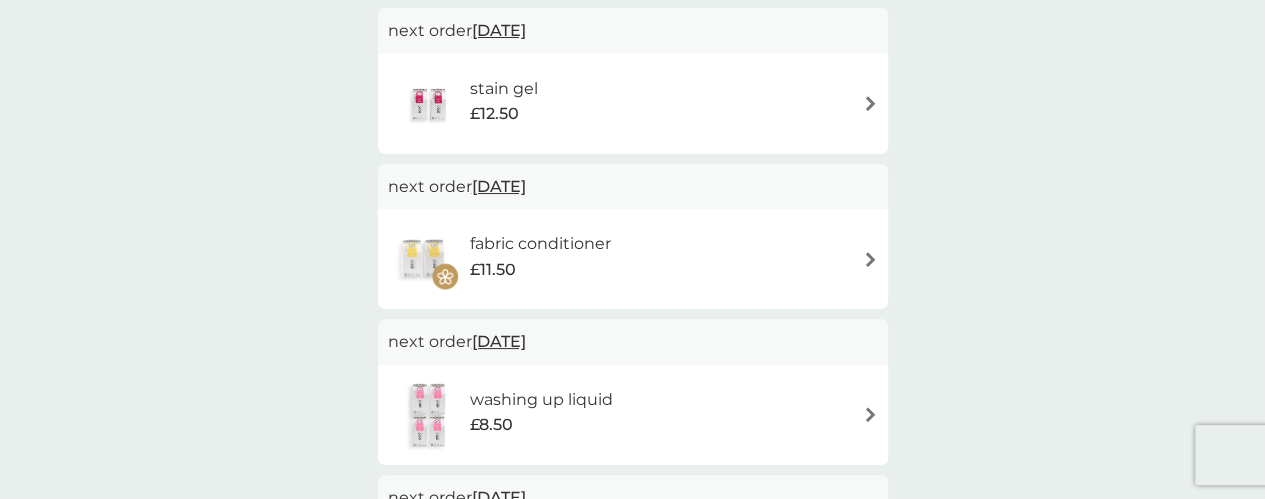 click on "stain gel £12.50" at bounding box center (633, 104) 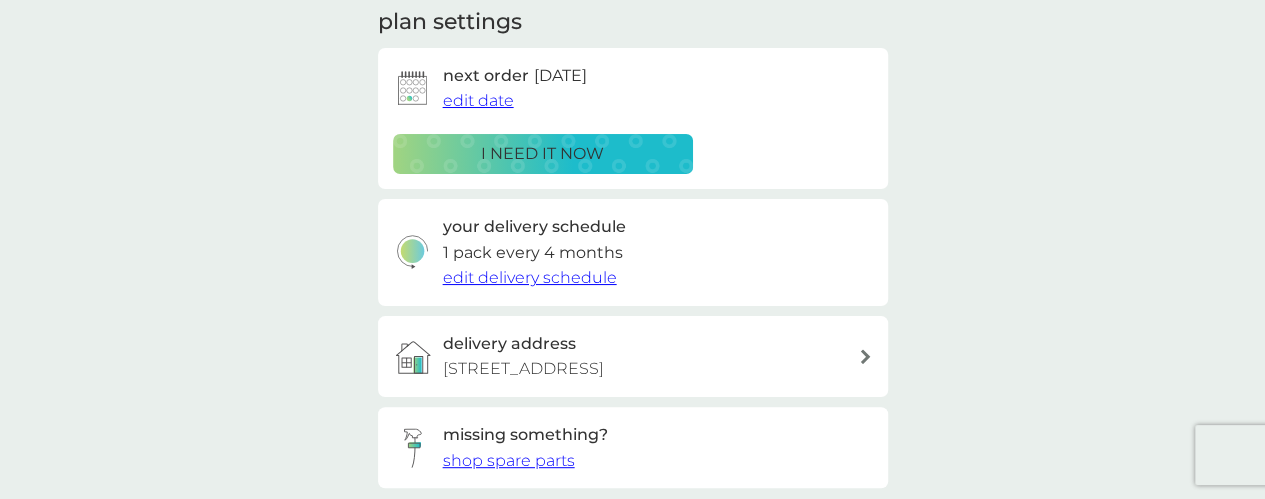 scroll, scrollTop: 284, scrollLeft: 0, axis: vertical 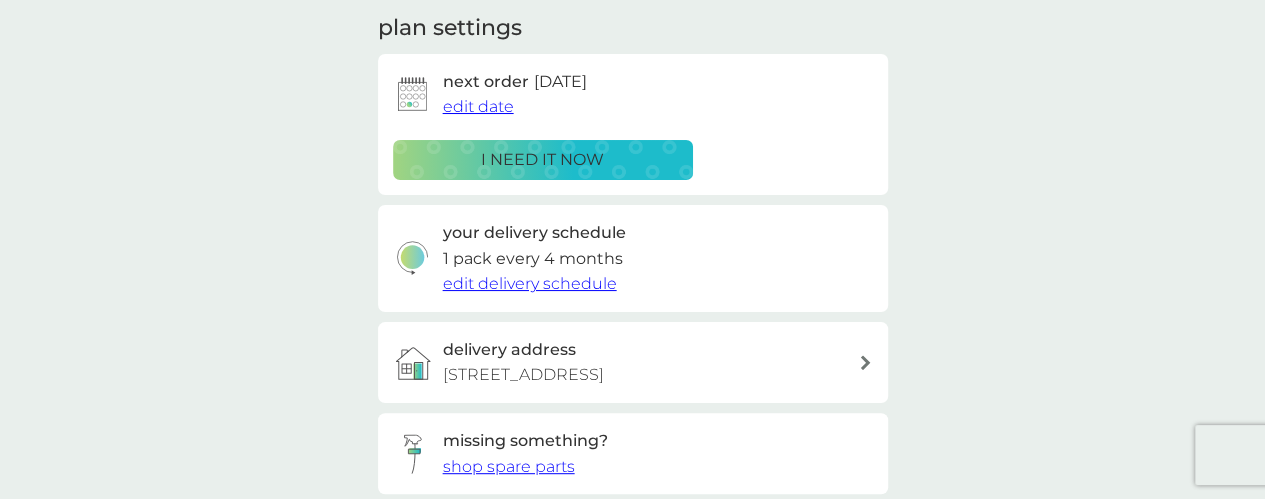 click on "edit date" at bounding box center (478, 106) 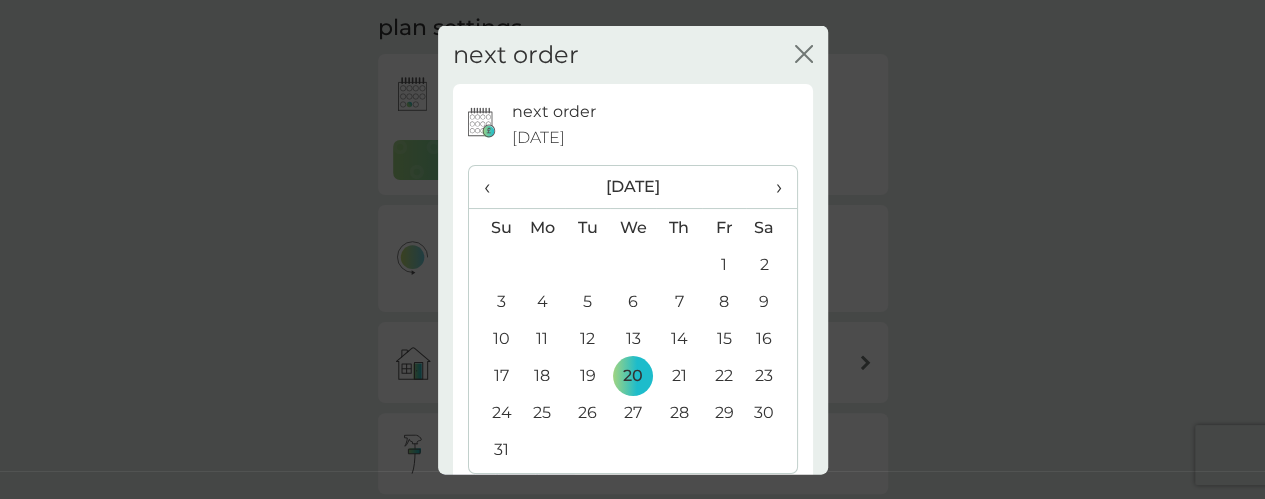 click on "25" at bounding box center [543, 412] 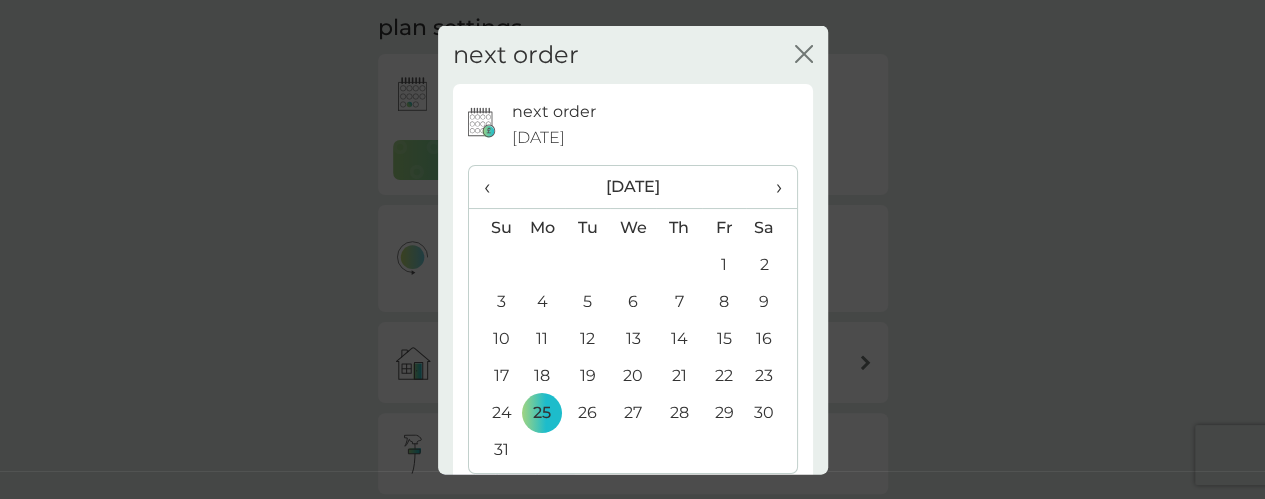 scroll, scrollTop: 101, scrollLeft: 0, axis: vertical 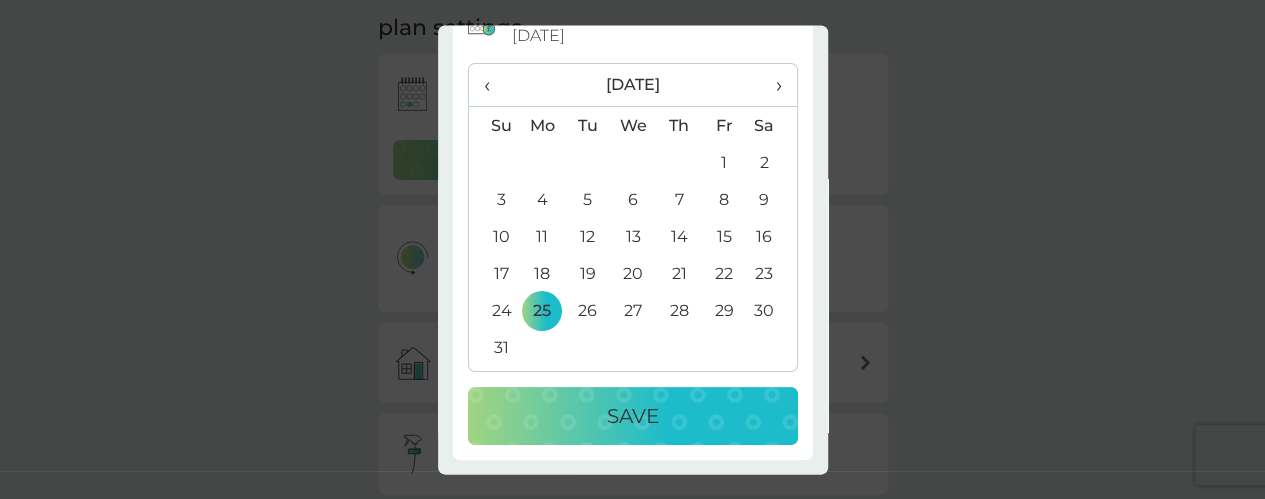 click on "Save" at bounding box center [633, 417] 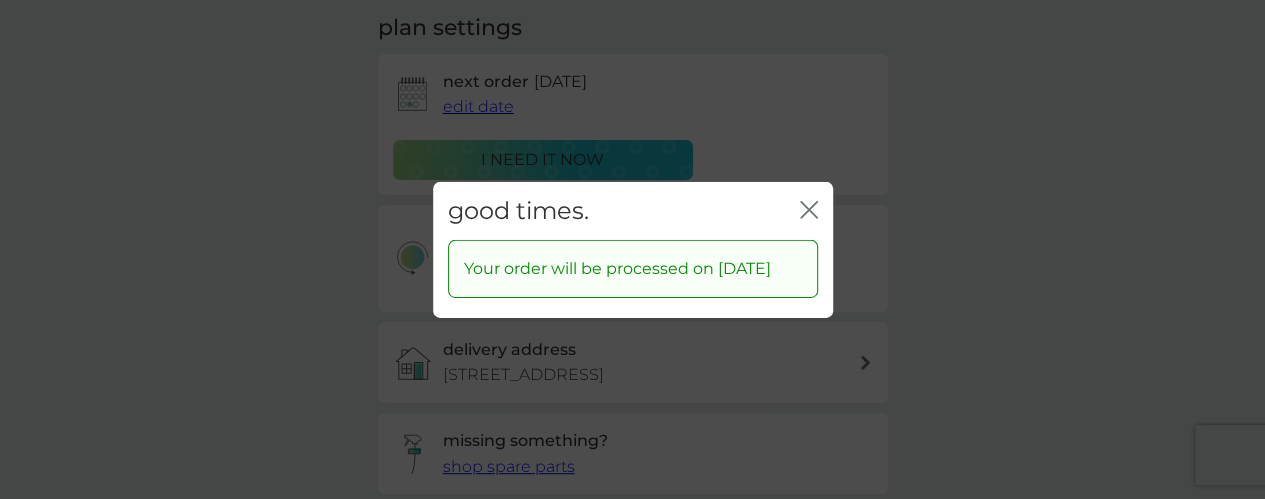 click on "close" 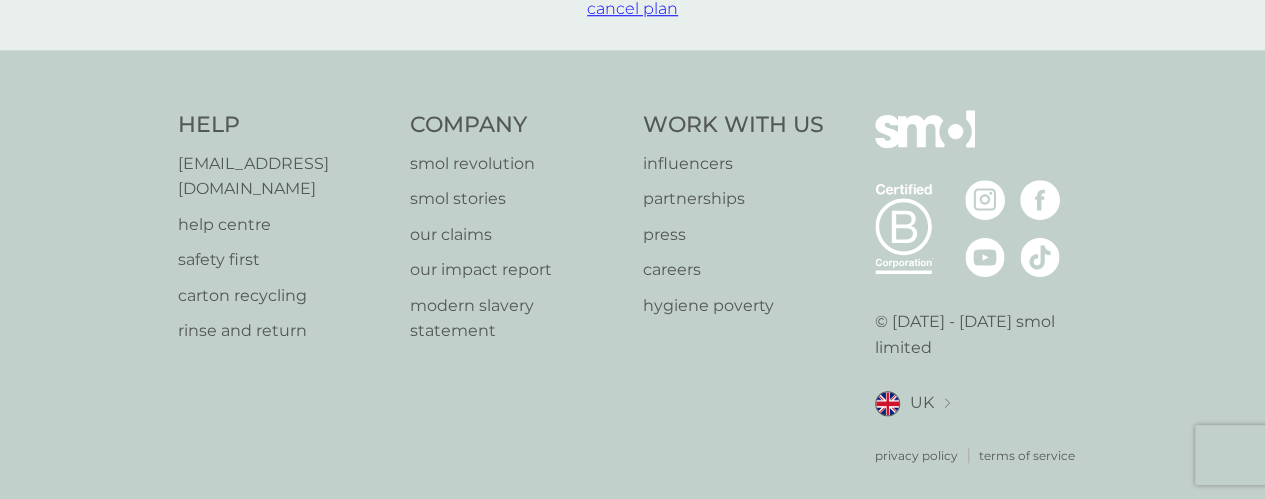 scroll, scrollTop: 0, scrollLeft: 0, axis: both 